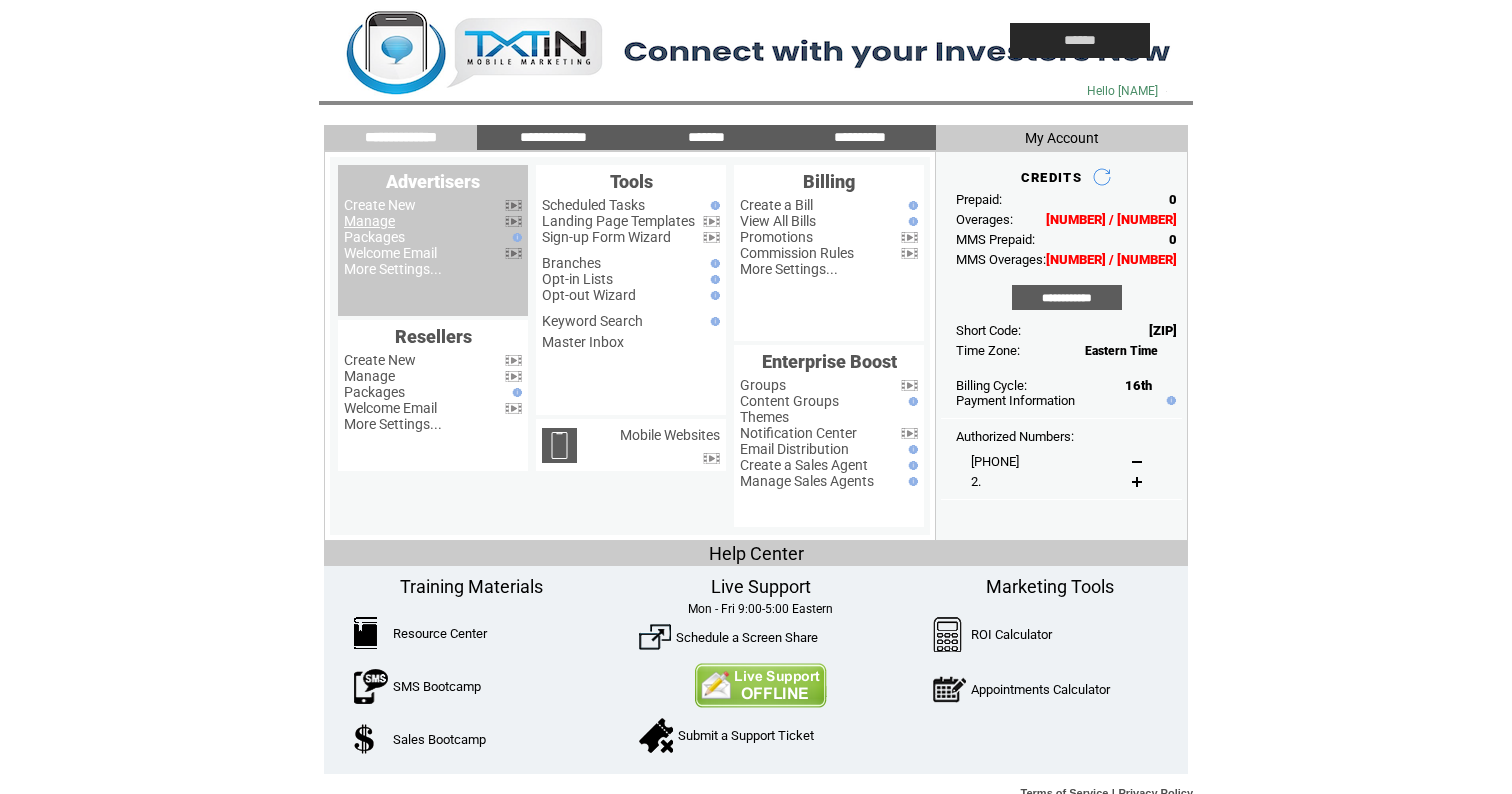 scroll, scrollTop: 0, scrollLeft: 0, axis: both 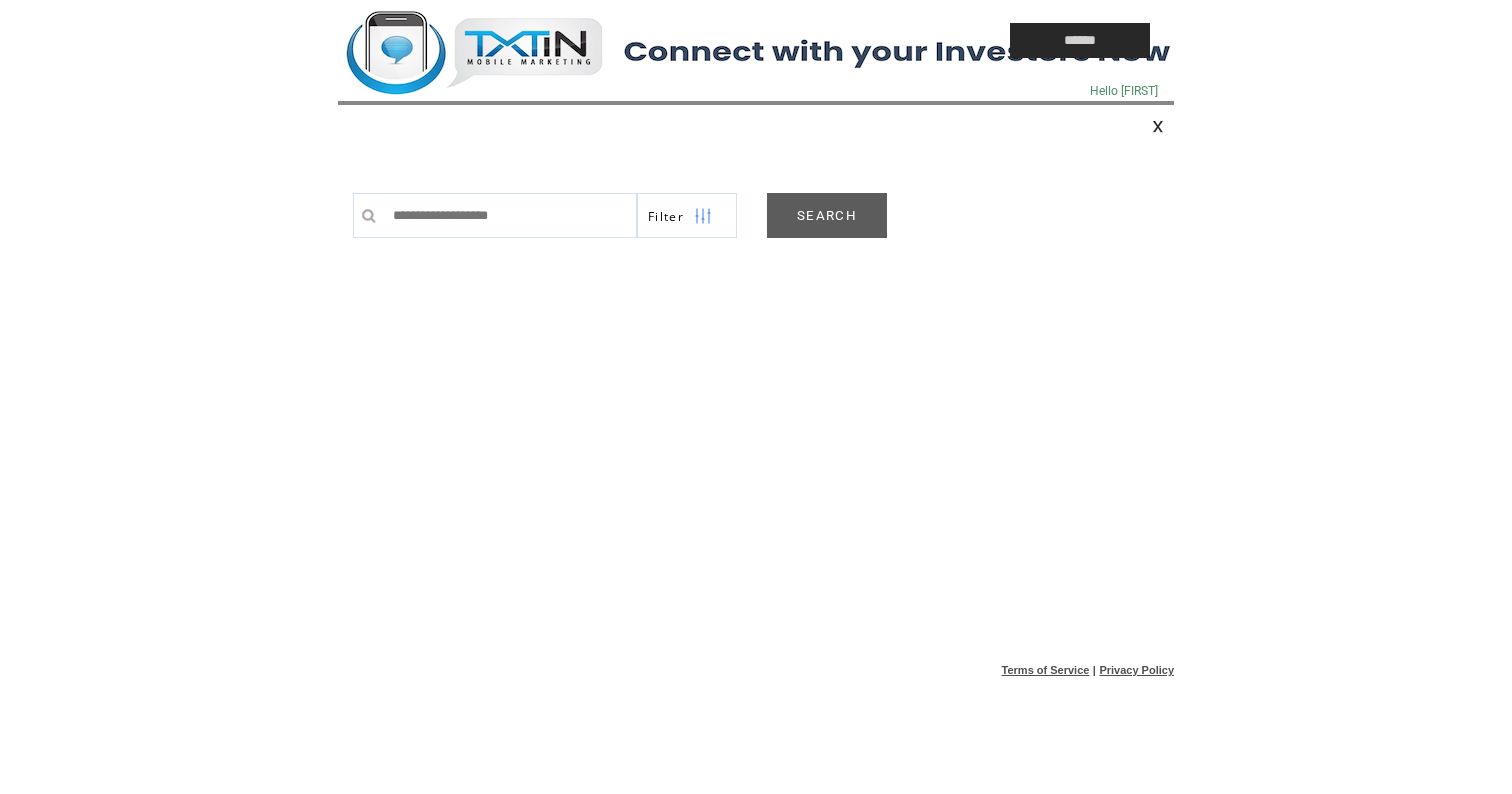 click on "SEARCH" at bounding box center [827, 215] 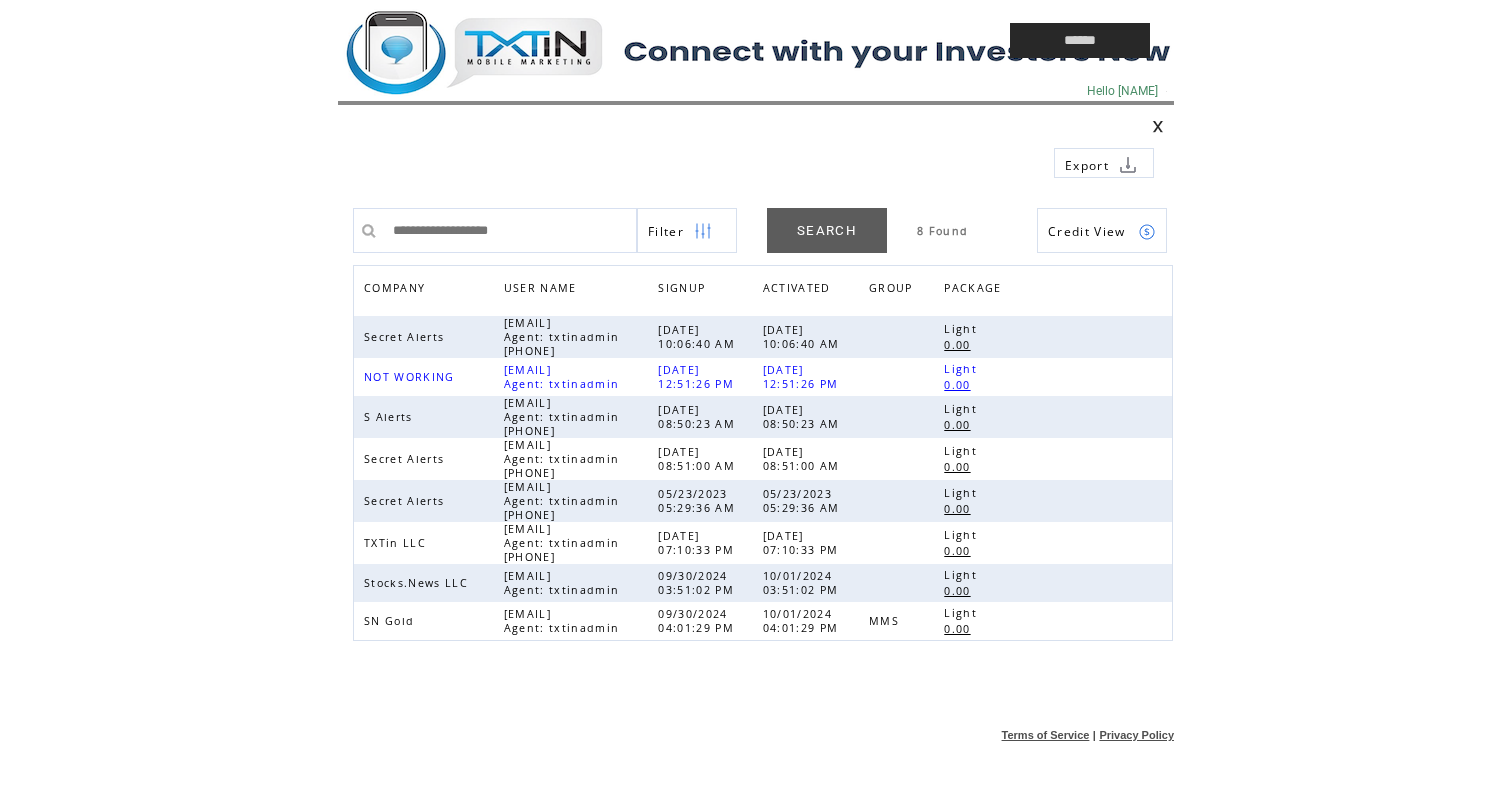 scroll, scrollTop: 0, scrollLeft: 0, axis: both 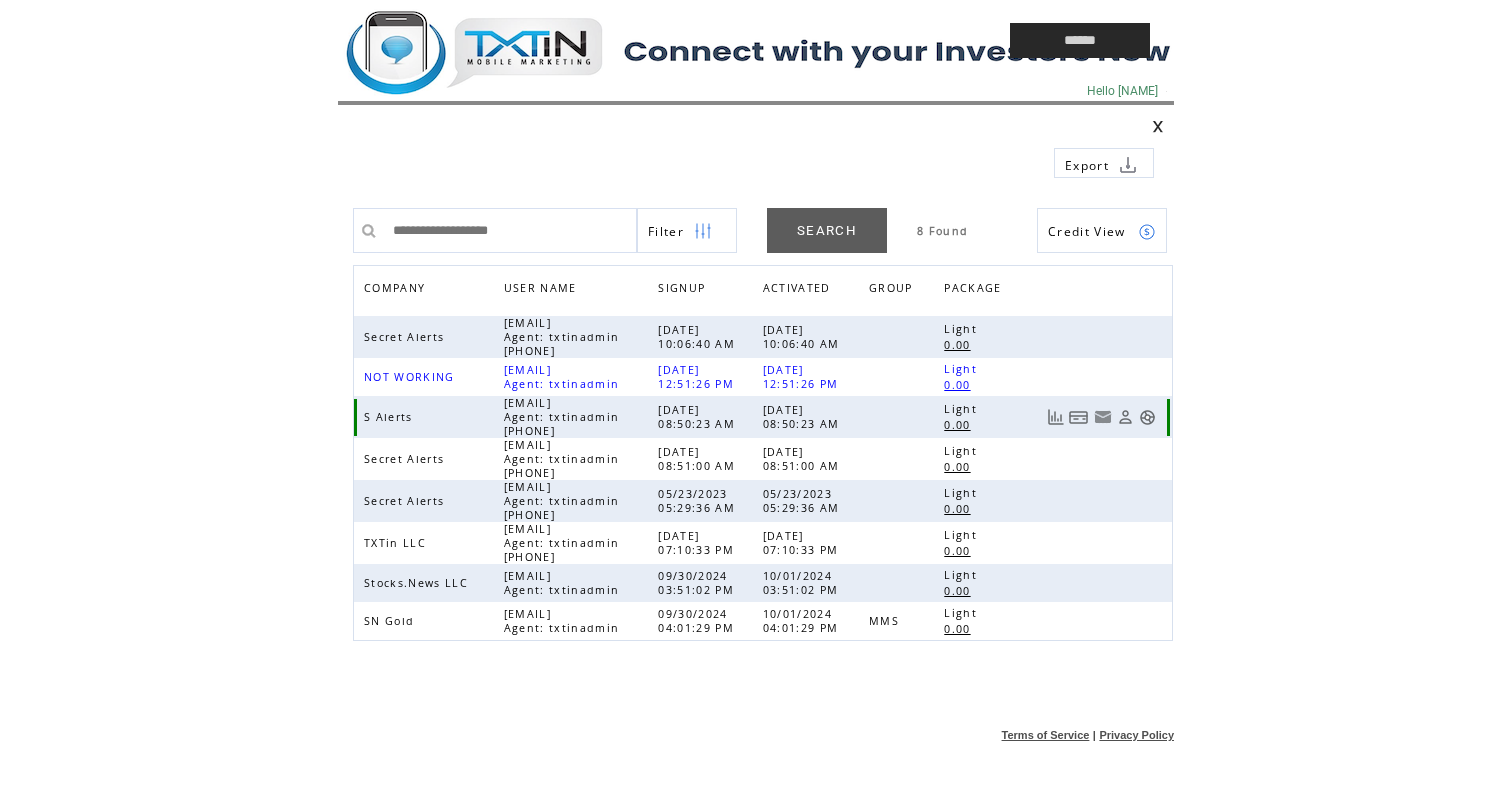 click at bounding box center [1147, 417] 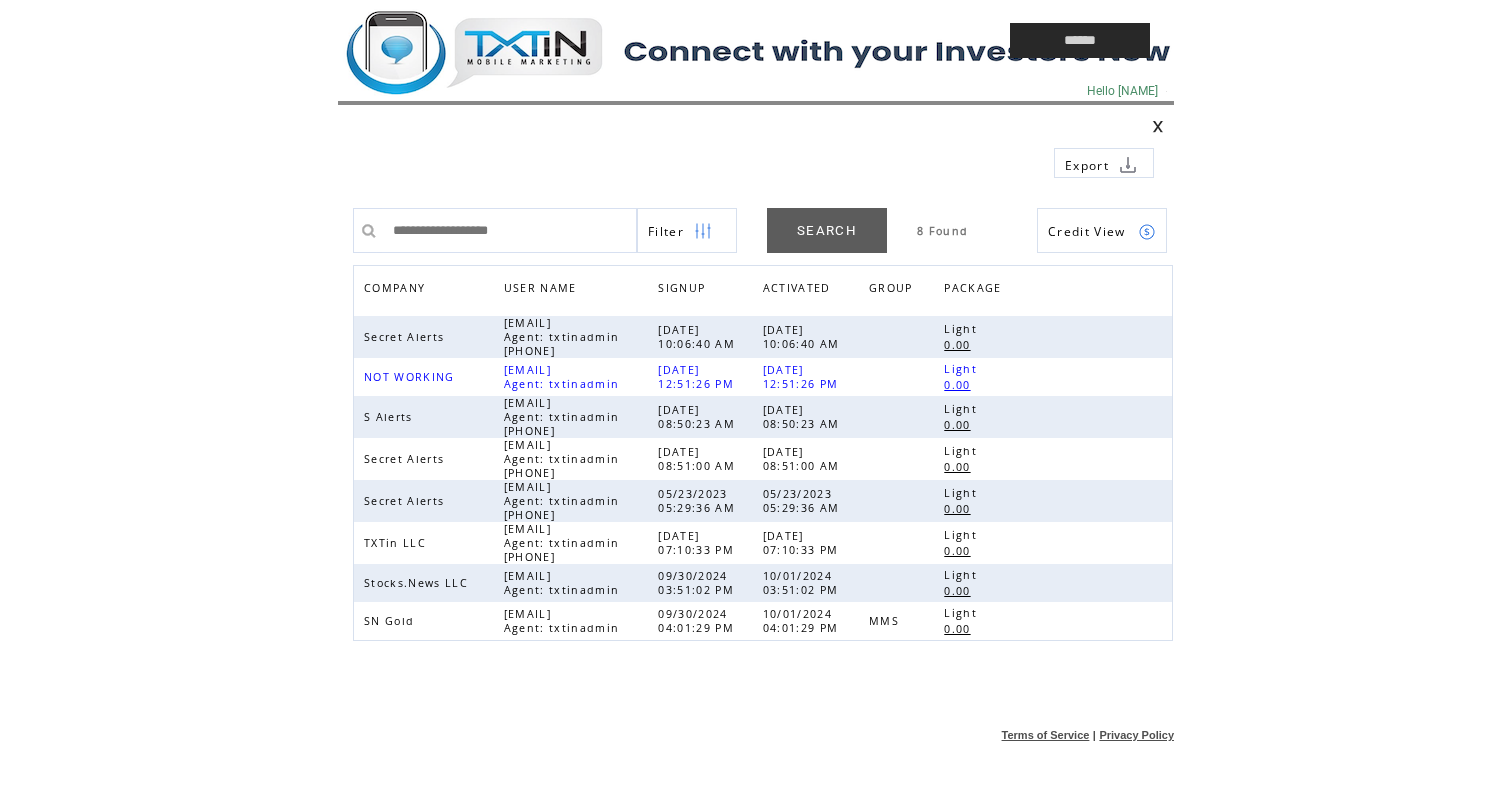click at bounding box center (628, 40) 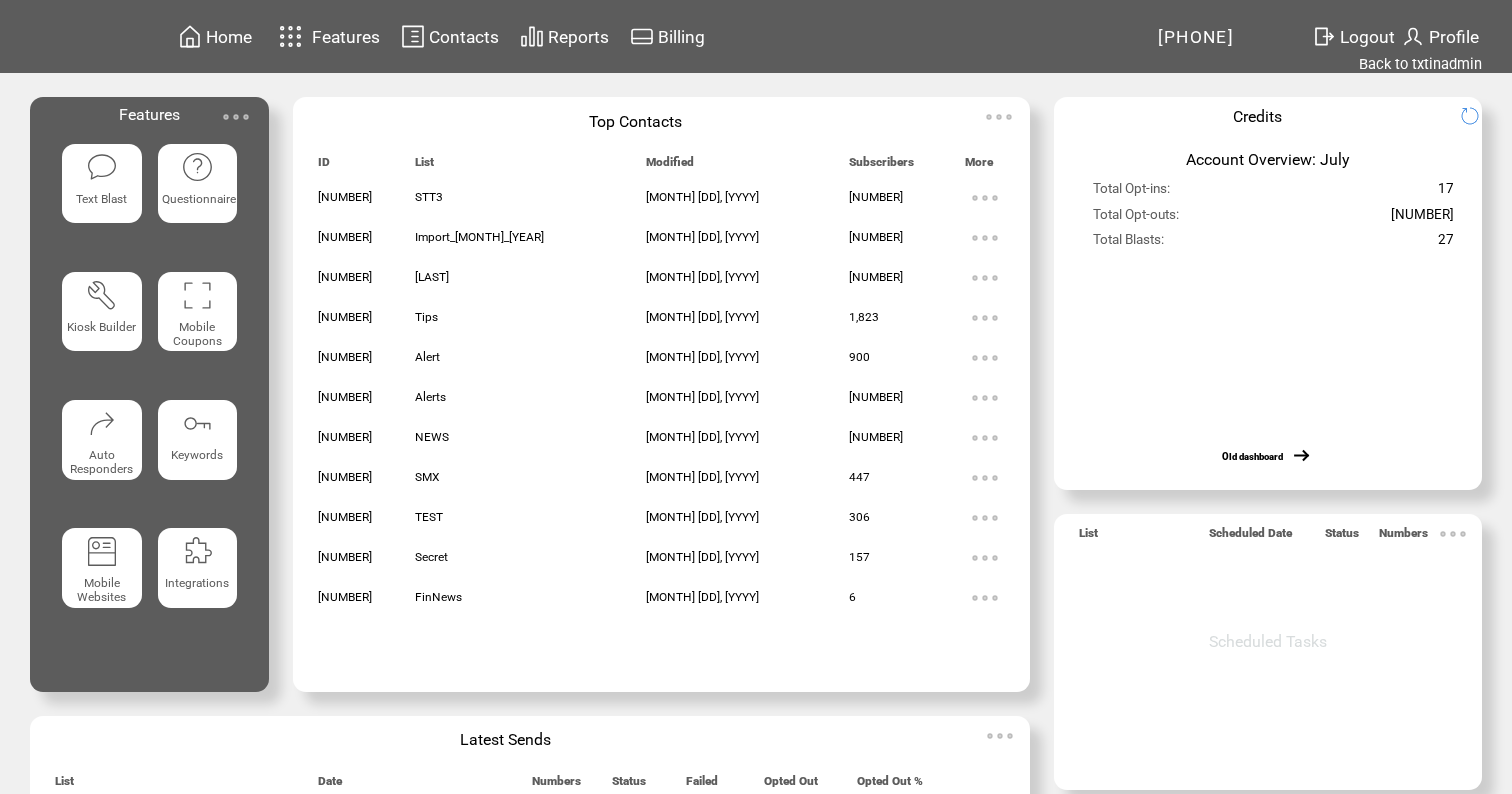 scroll, scrollTop: 0, scrollLeft: 0, axis: both 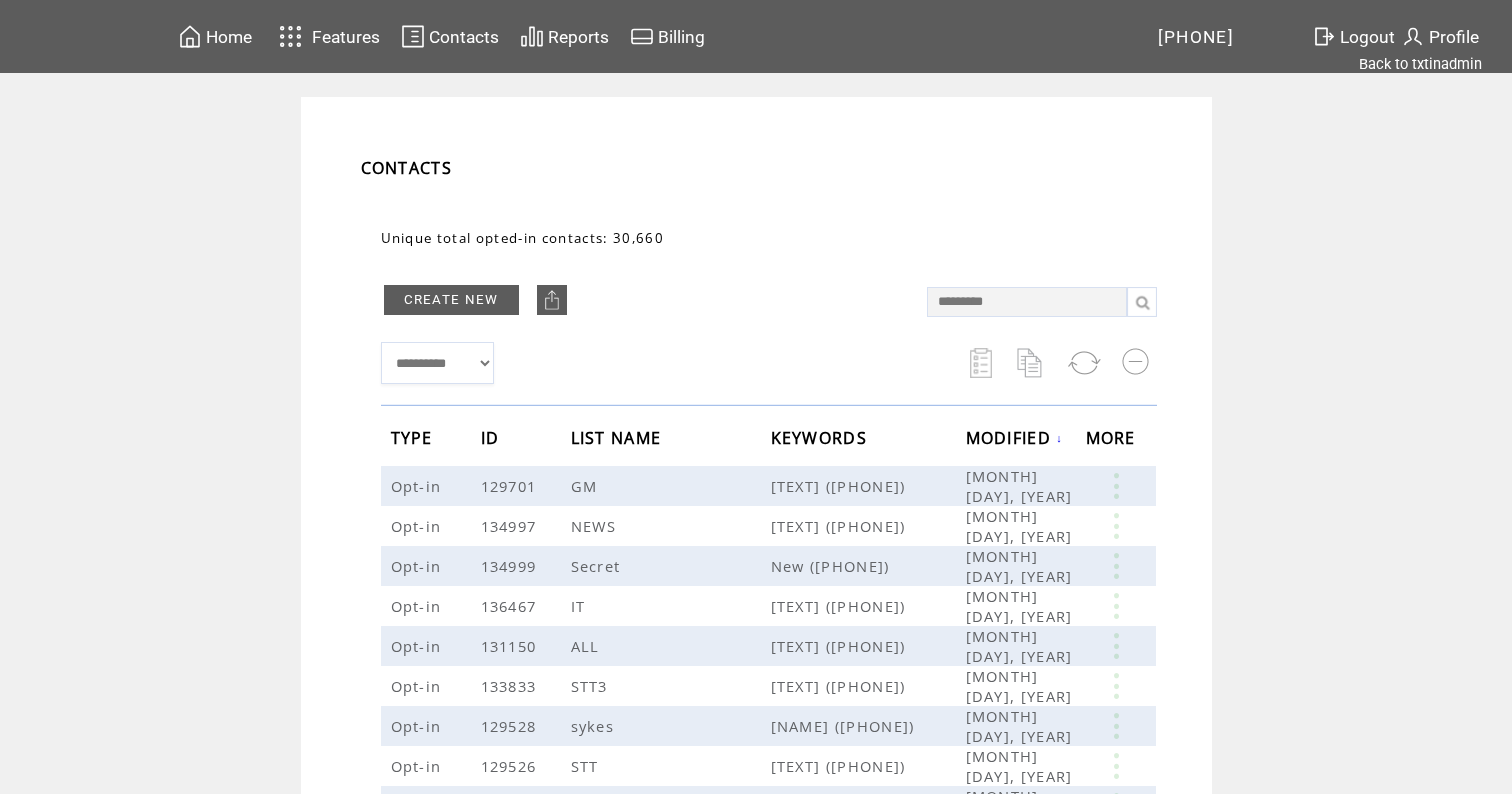 type on "**********" 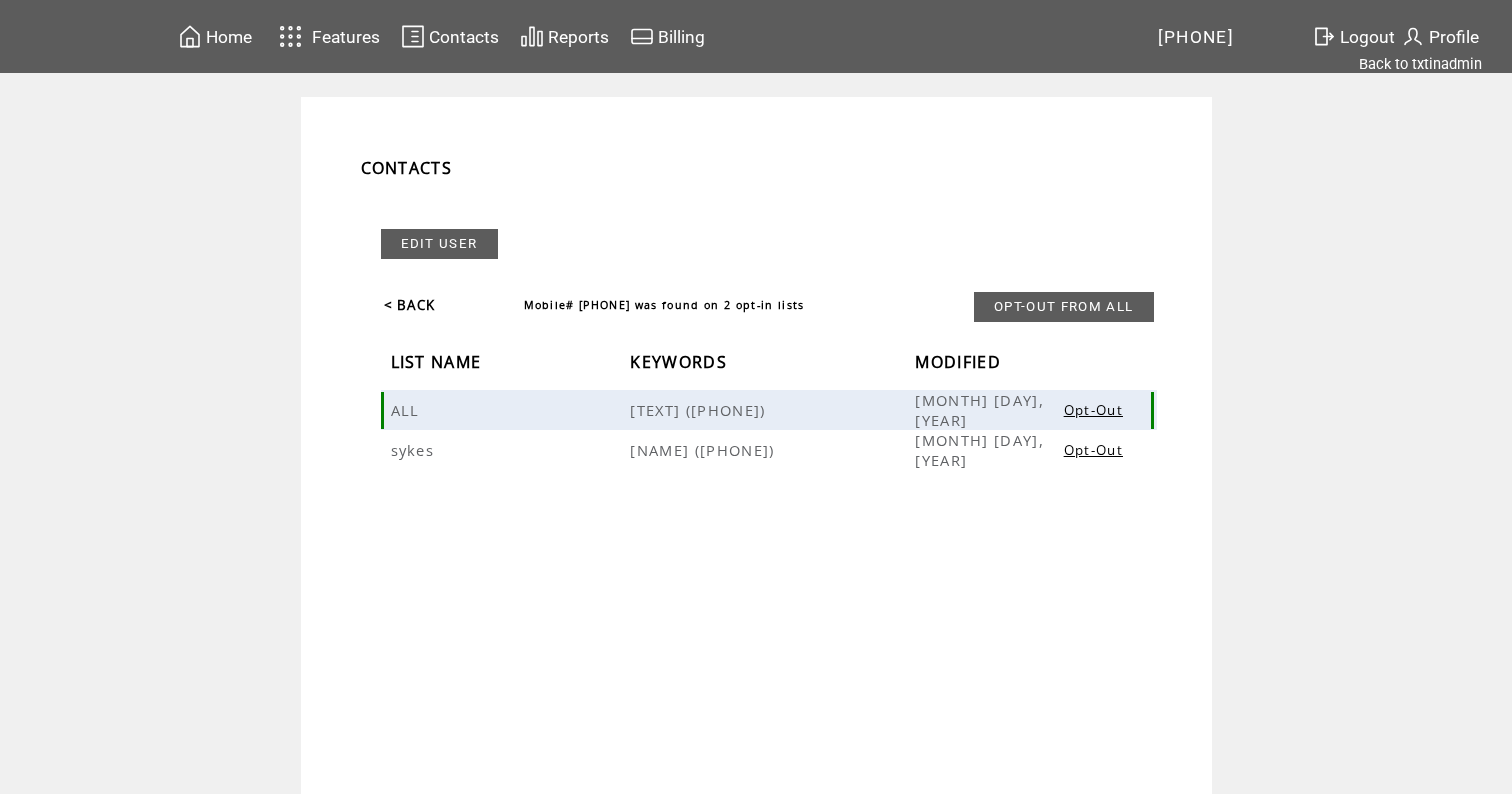 click on "Opt-Out" at bounding box center [1093, 410] 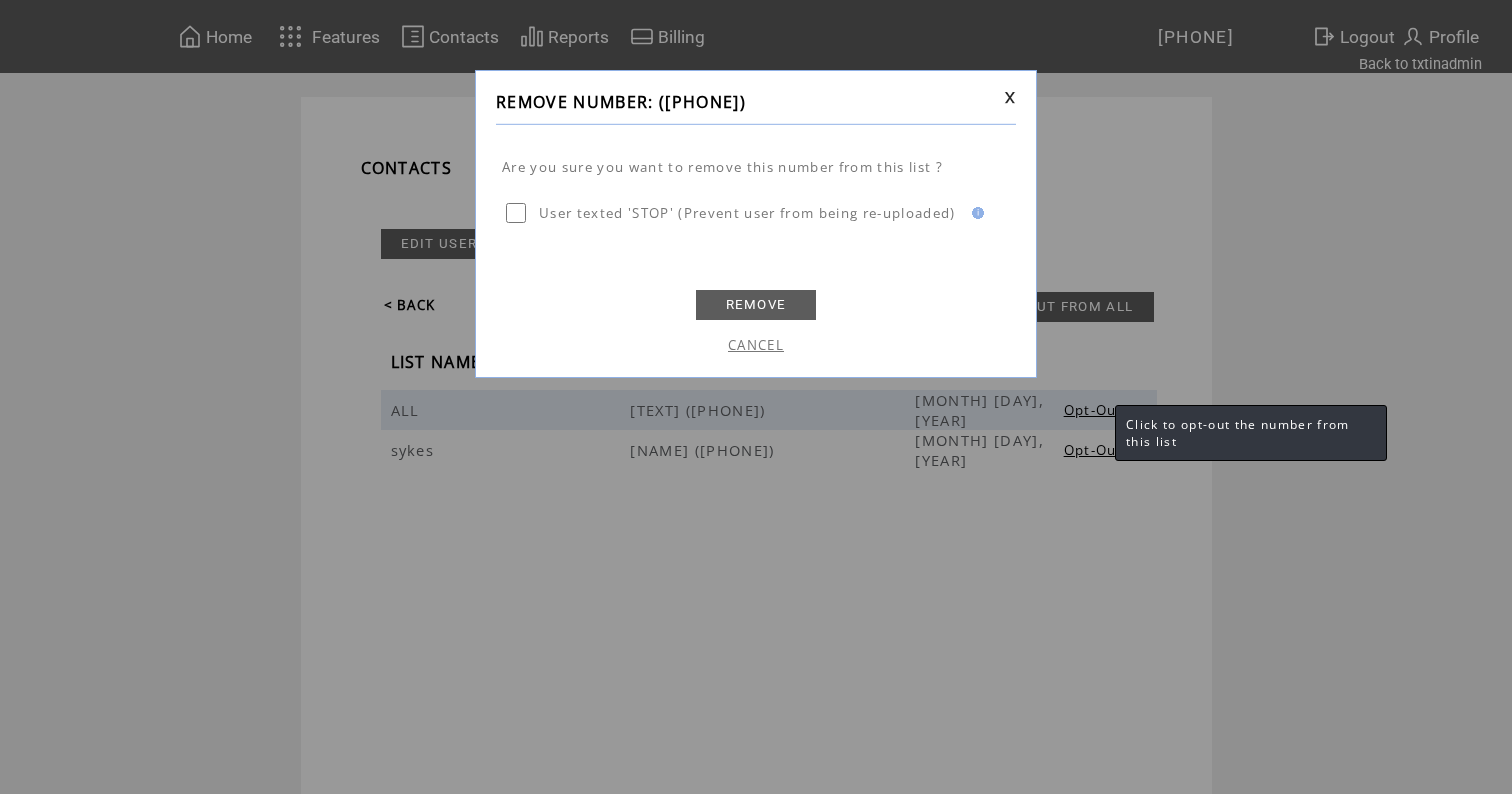 click on "REMOVE" at bounding box center (756, 305) 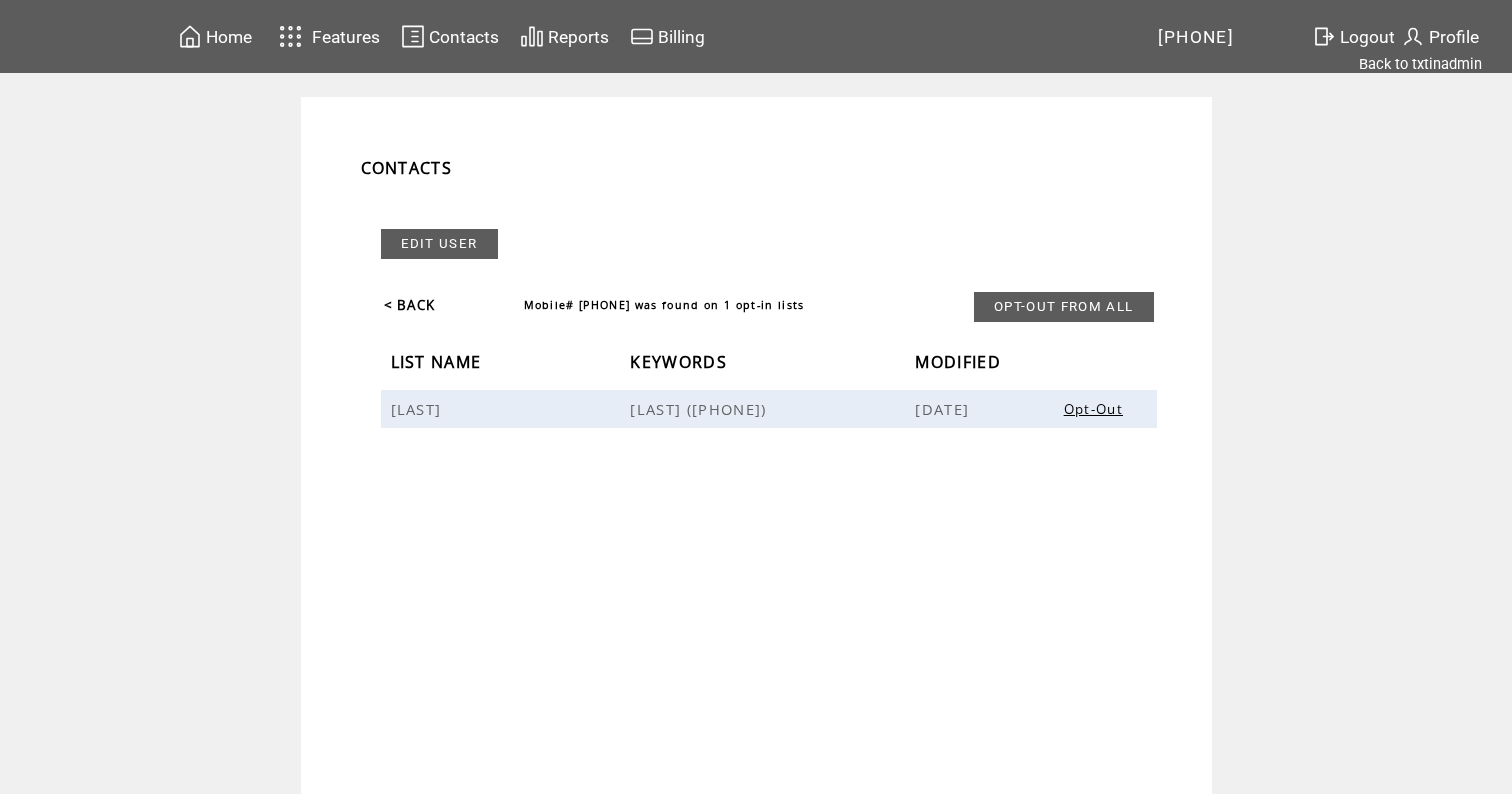 scroll, scrollTop: 0, scrollLeft: 0, axis: both 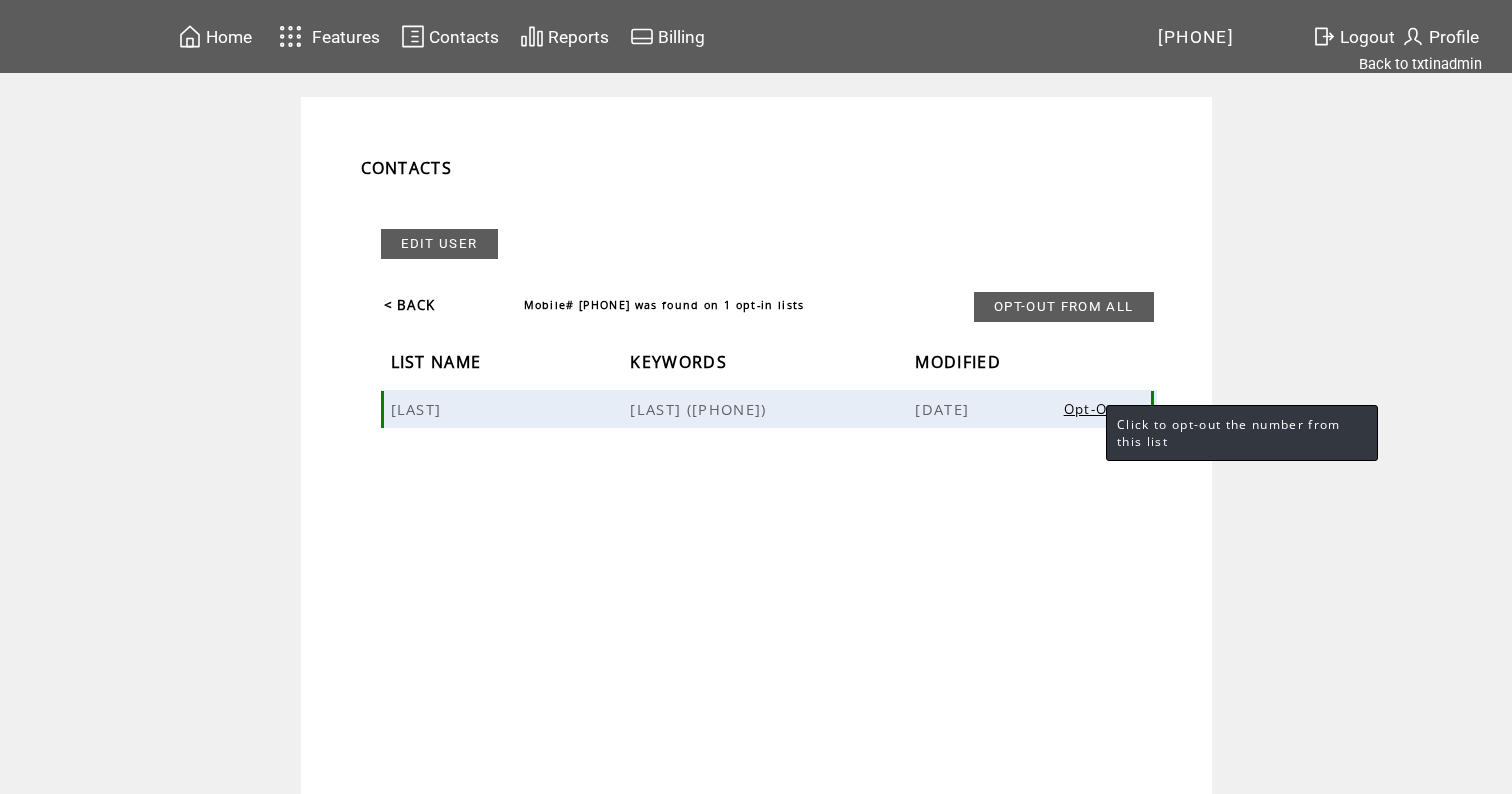 click on "Opt-Out" at bounding box center [1093, 409] 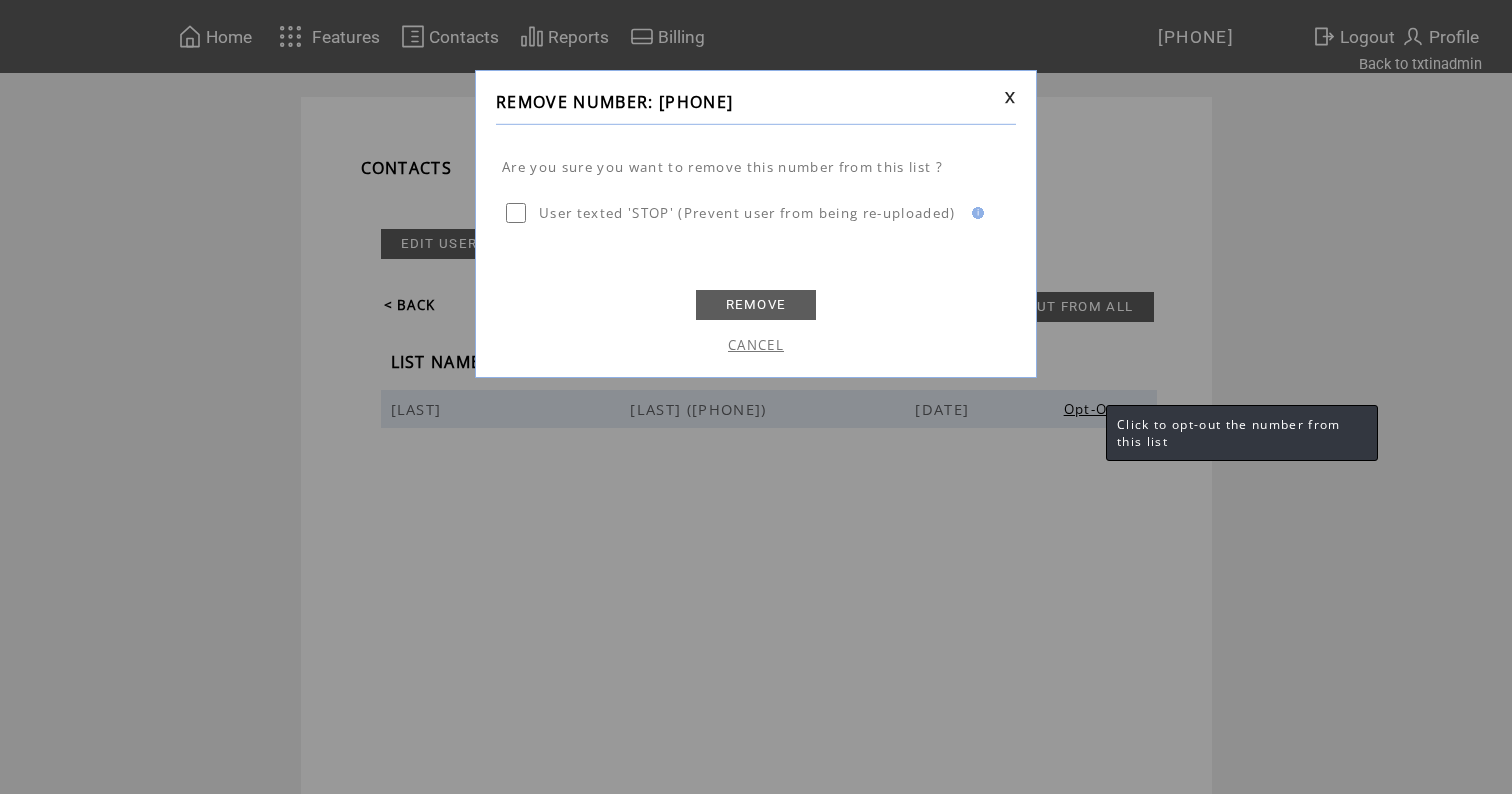 click on "REMOVE" at bounding box center (756, 305) 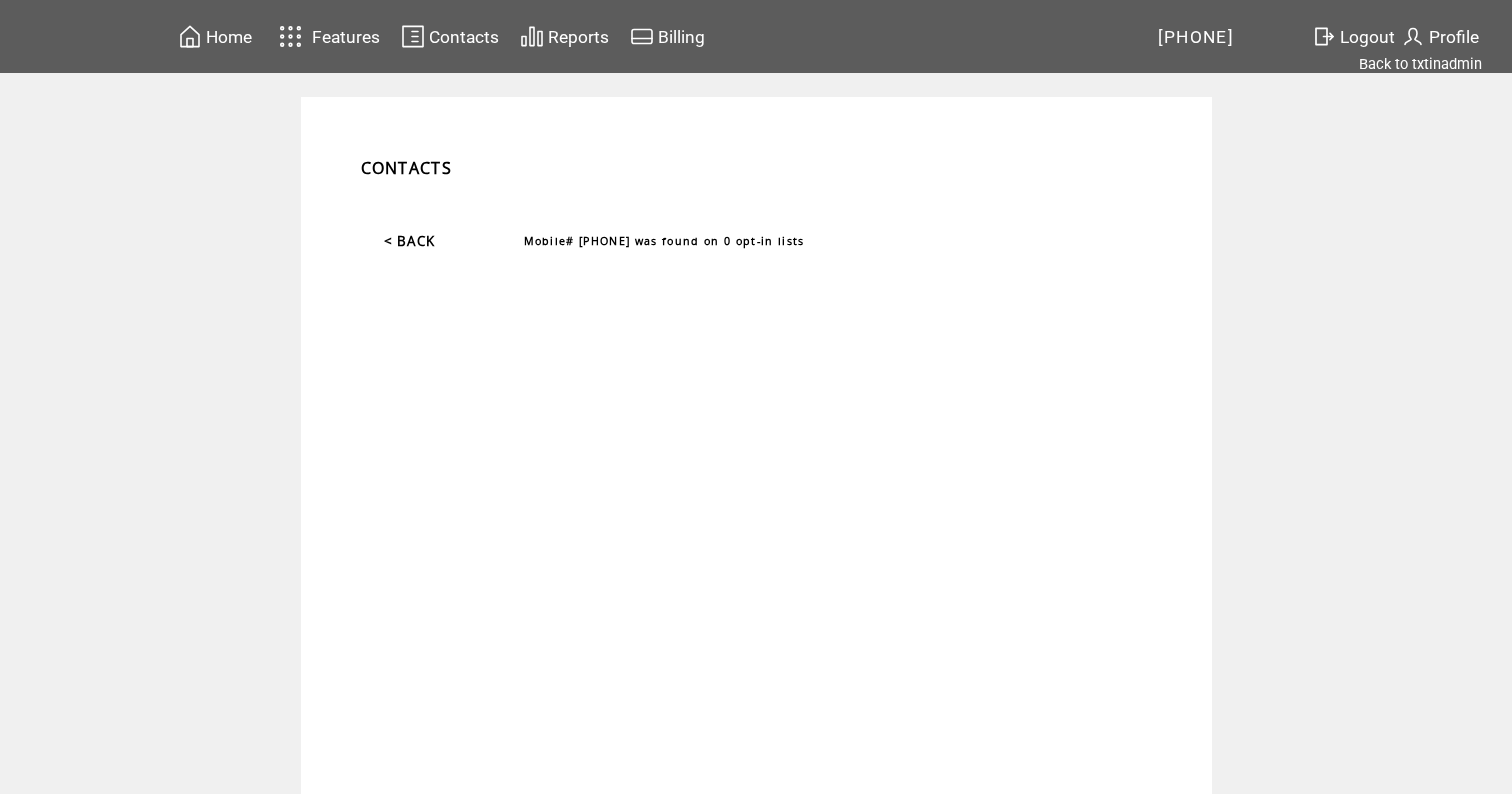 scroll, scrollTop: 0, scrollLeft: 0, axis: both 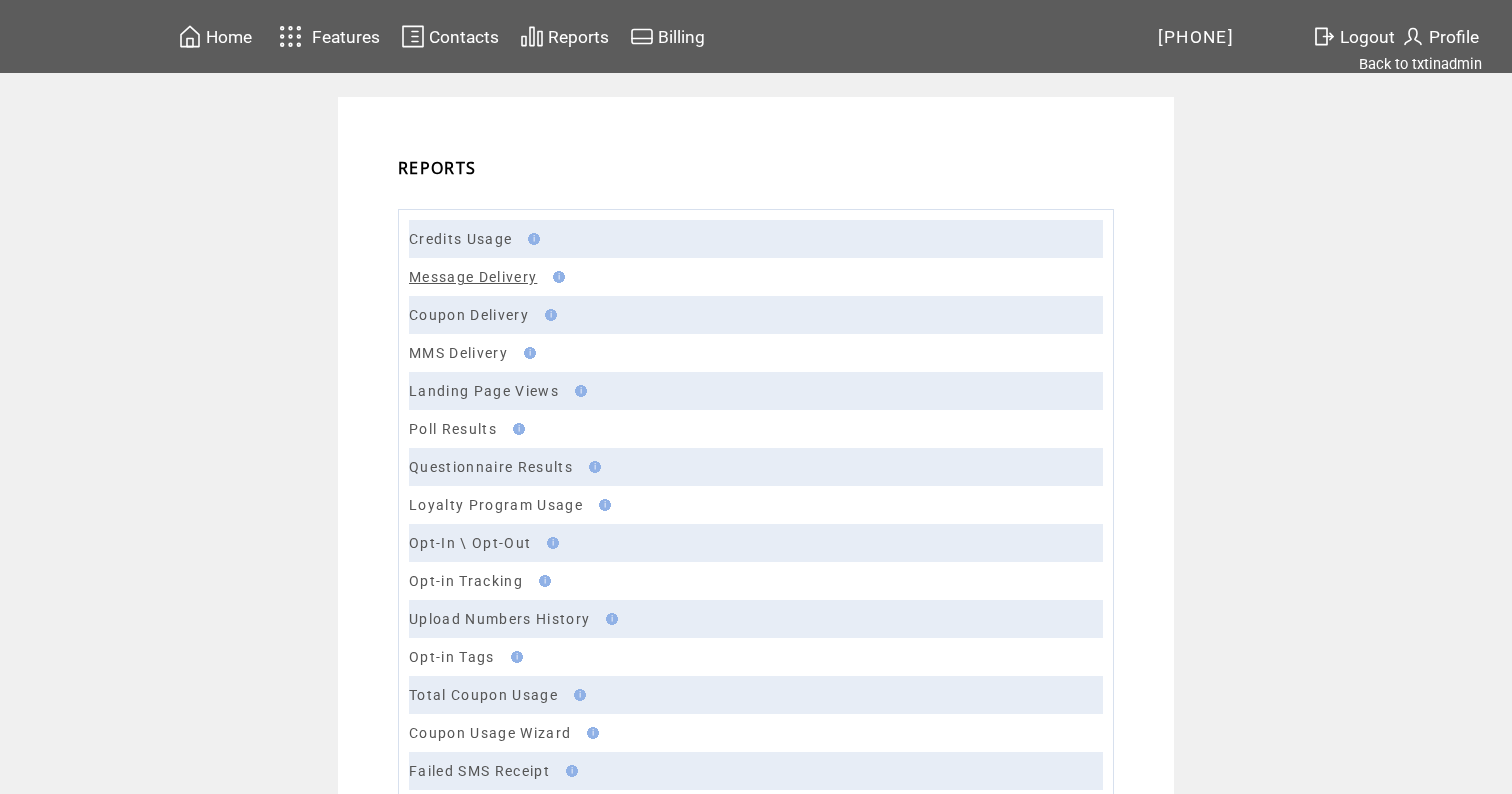 click on "Message Delivery" at bounding box center (473, 277) 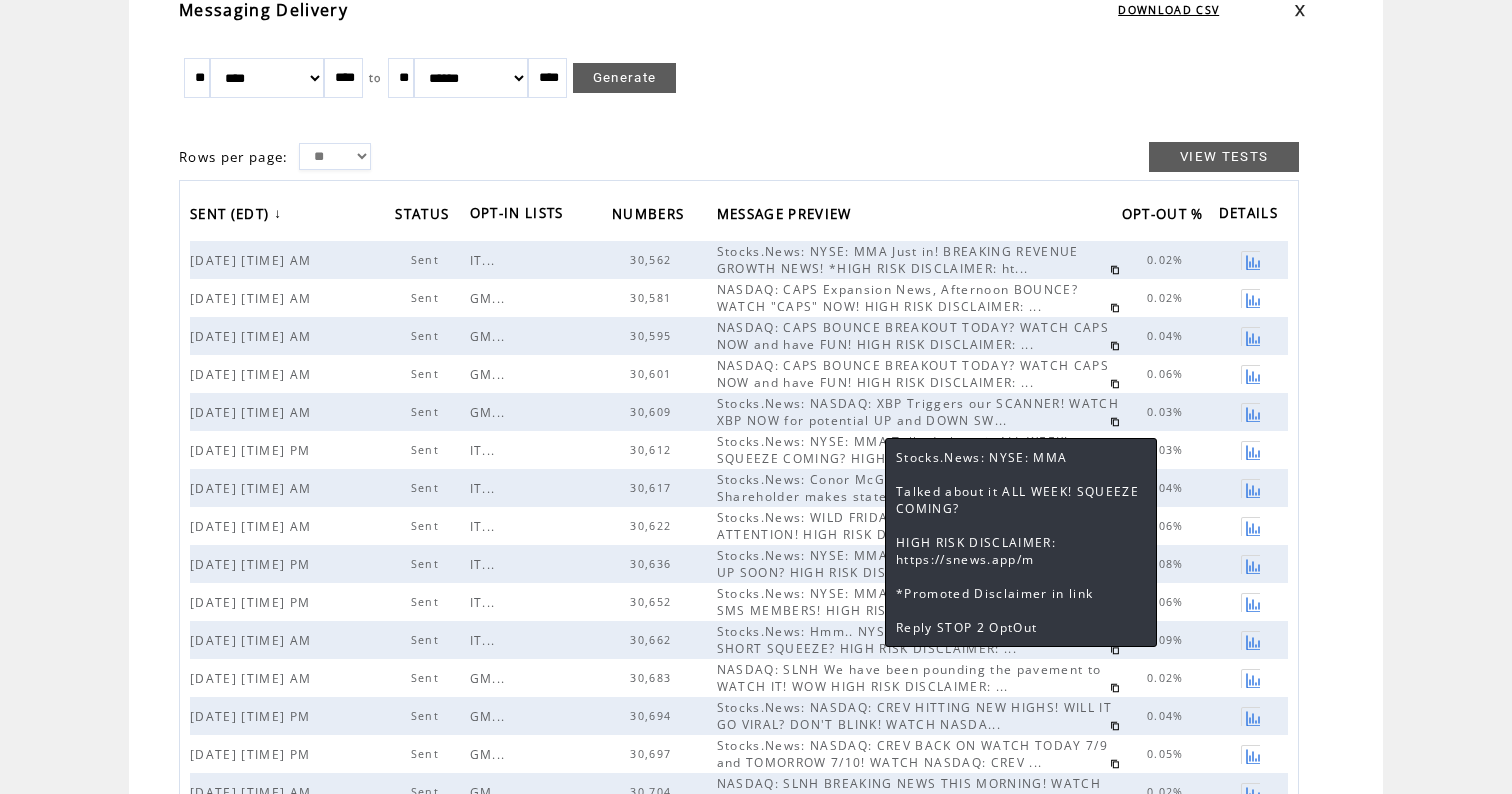 scroll, scrollTop: 154, scrollLeft: 0, axis: vertical 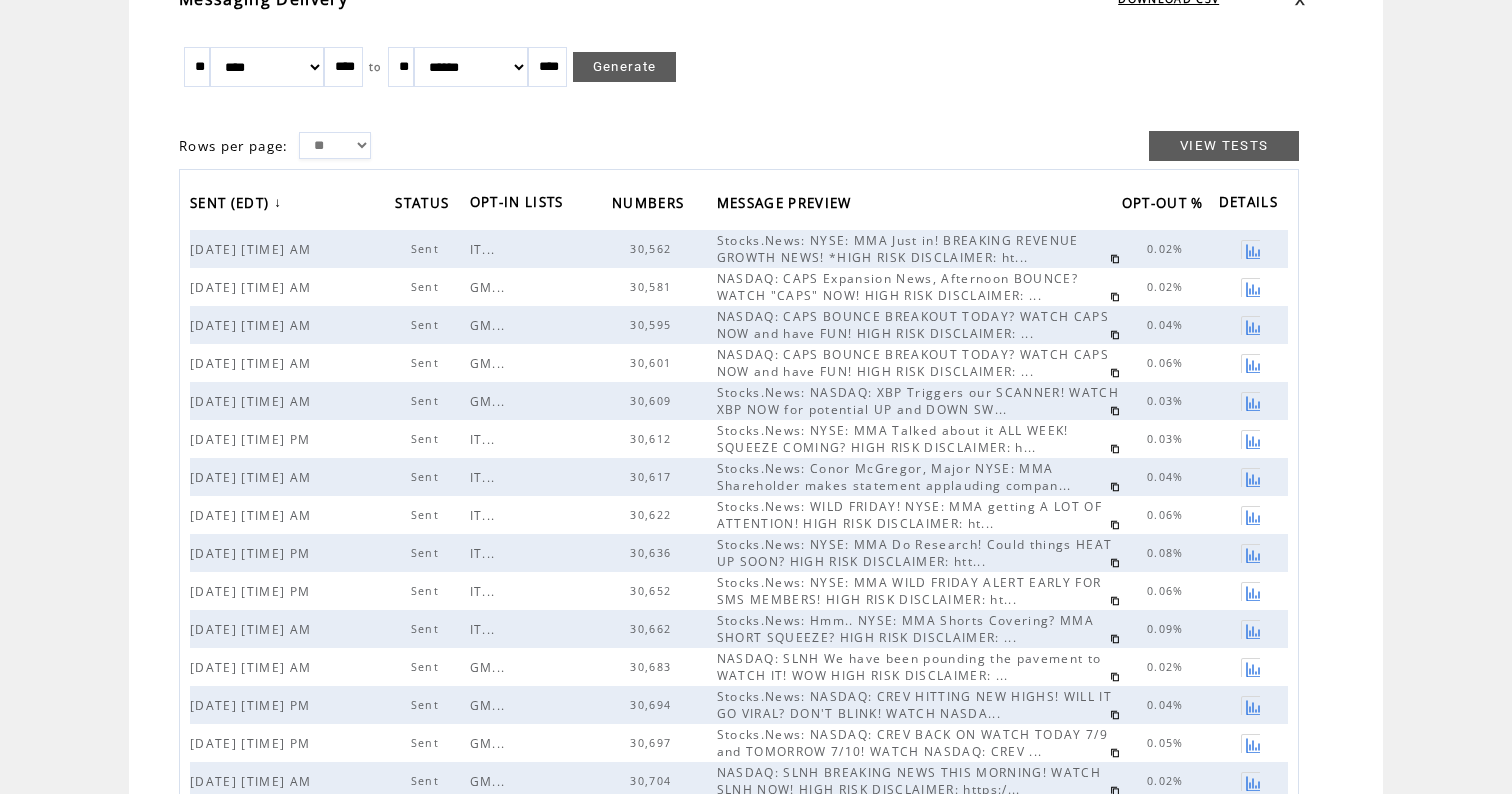 click at bounding box center [1115, 677] 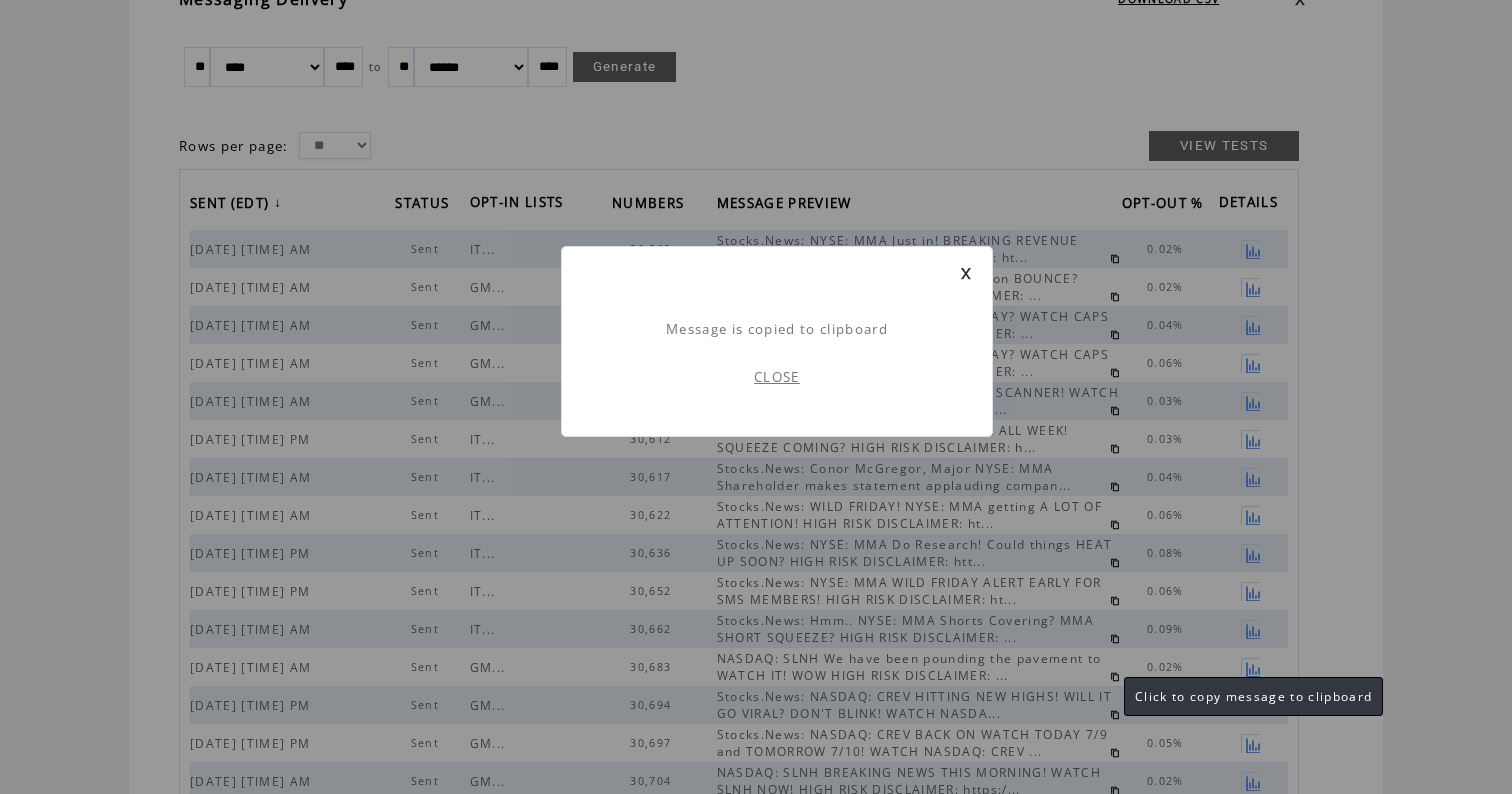 scroll, scrollTop: 1, scrollLeft: 0, axis: vertical 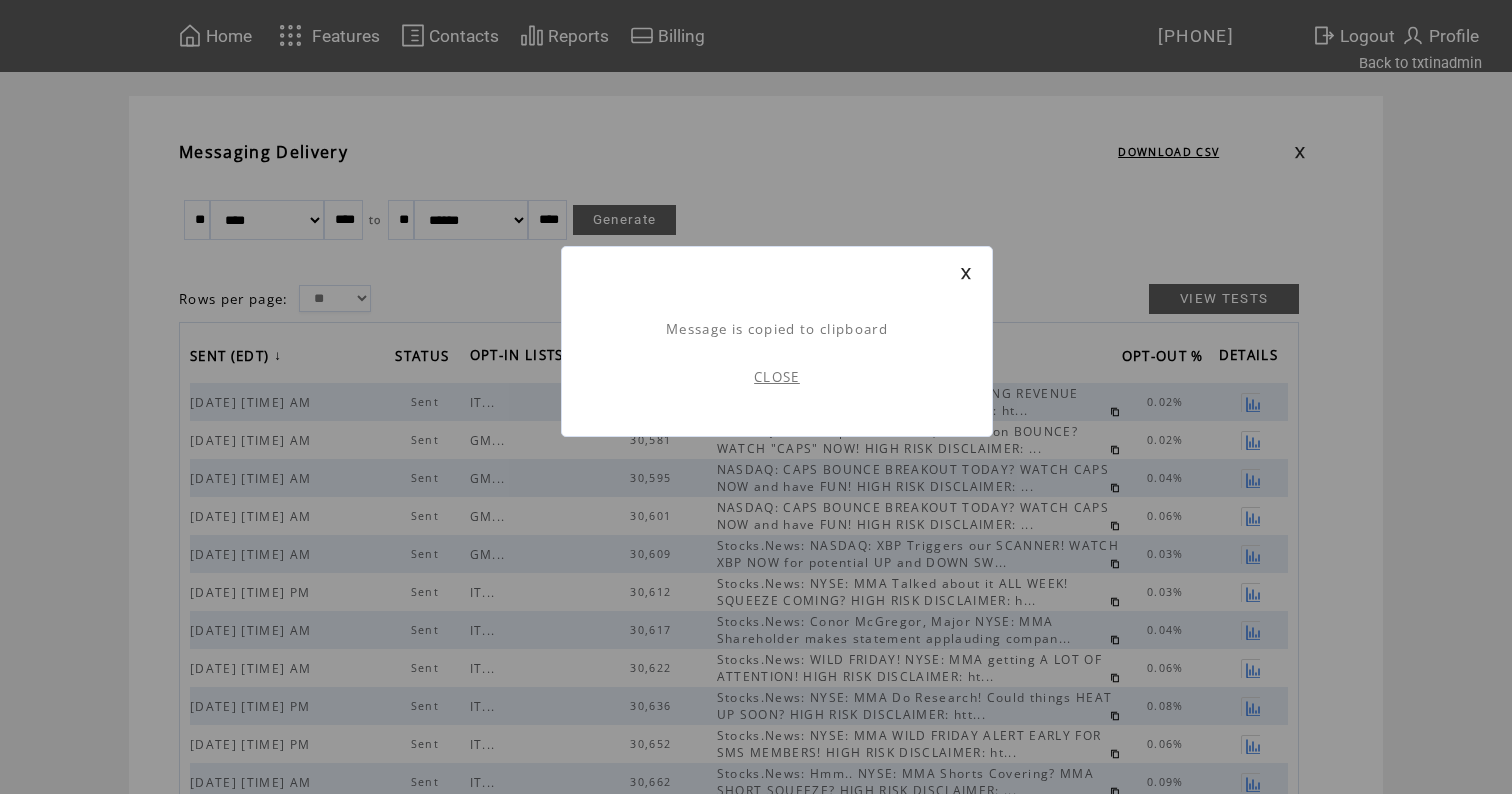click on "CLOSE" at bounding box center [777, 377] 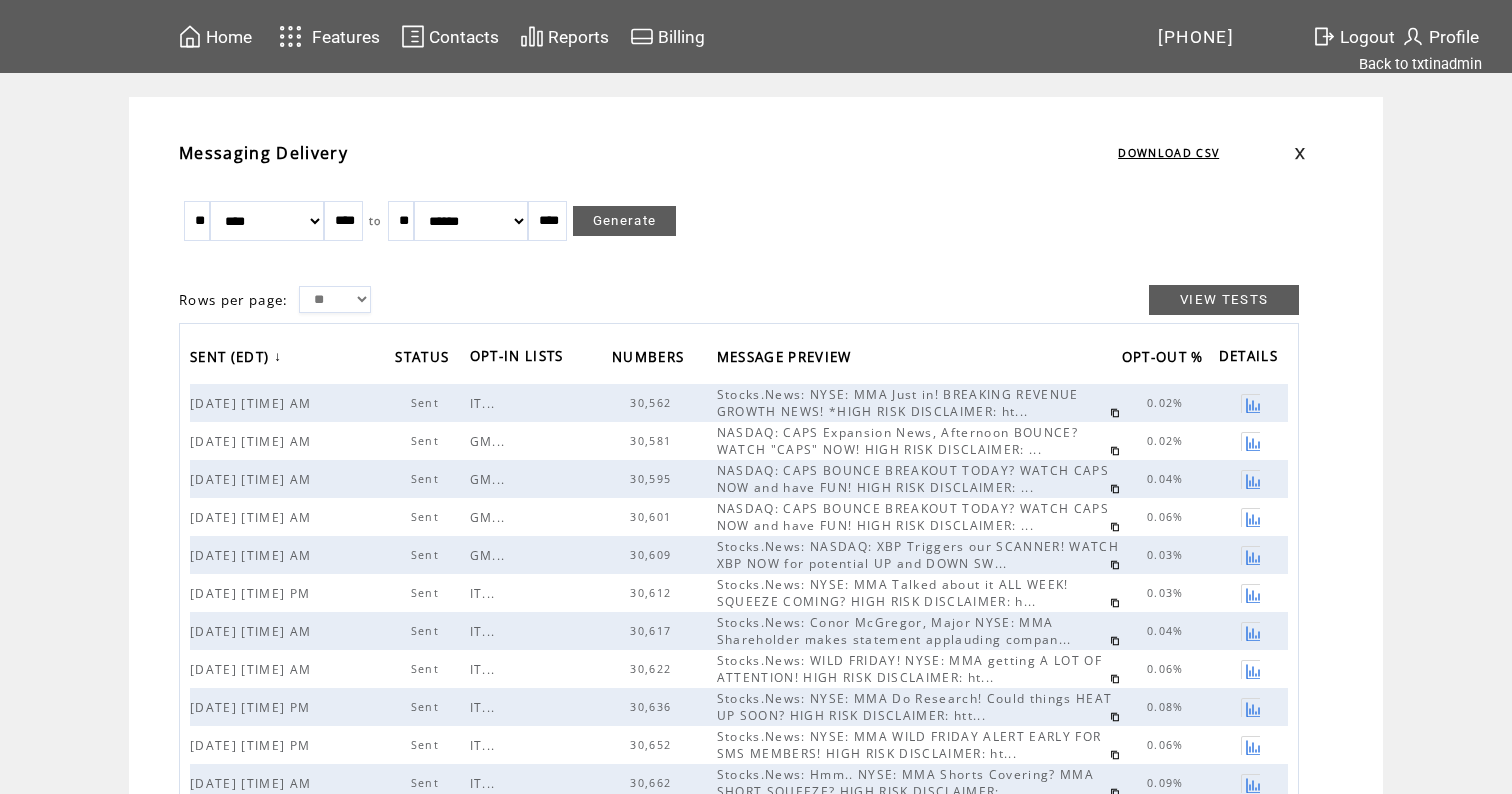 click on "Home" at bounding box center [229, 36] 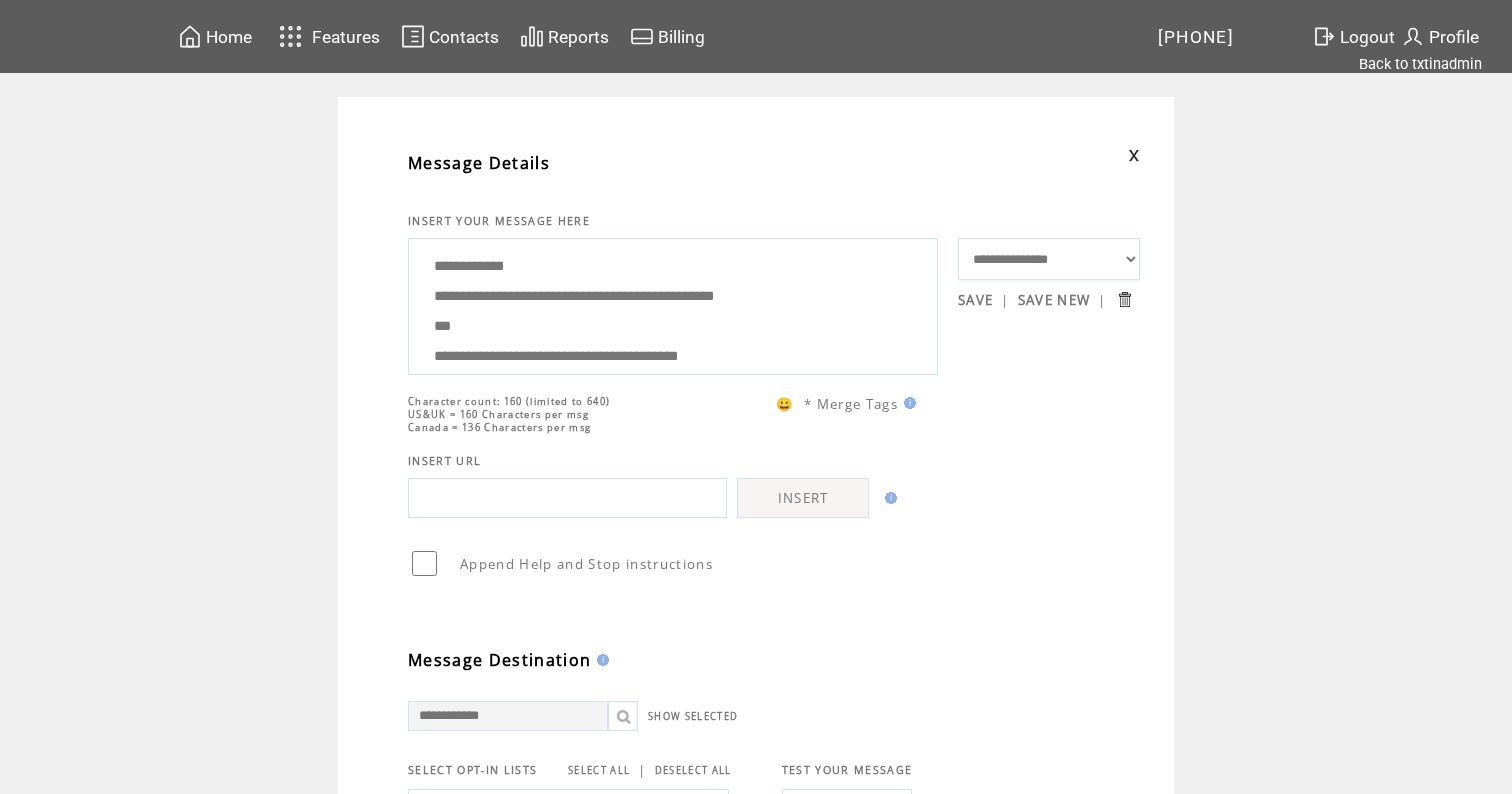 scroll, scrollTop: 0, scrollLeft: 0, axis: both 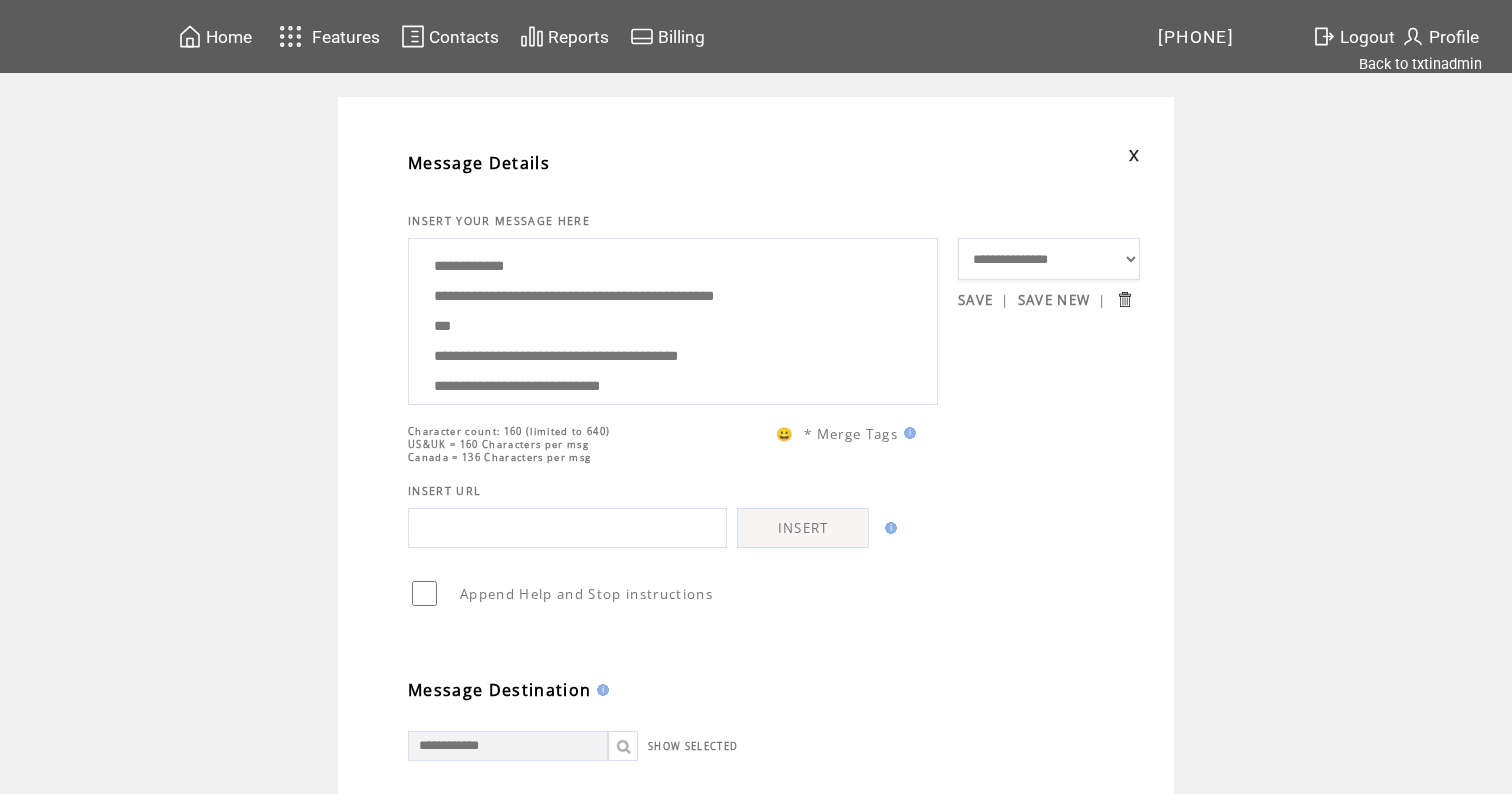 drag, startPoint x: 491, startPoint y: 353, endPoint x: 428, endPoint y: 315, distance: 73.57309 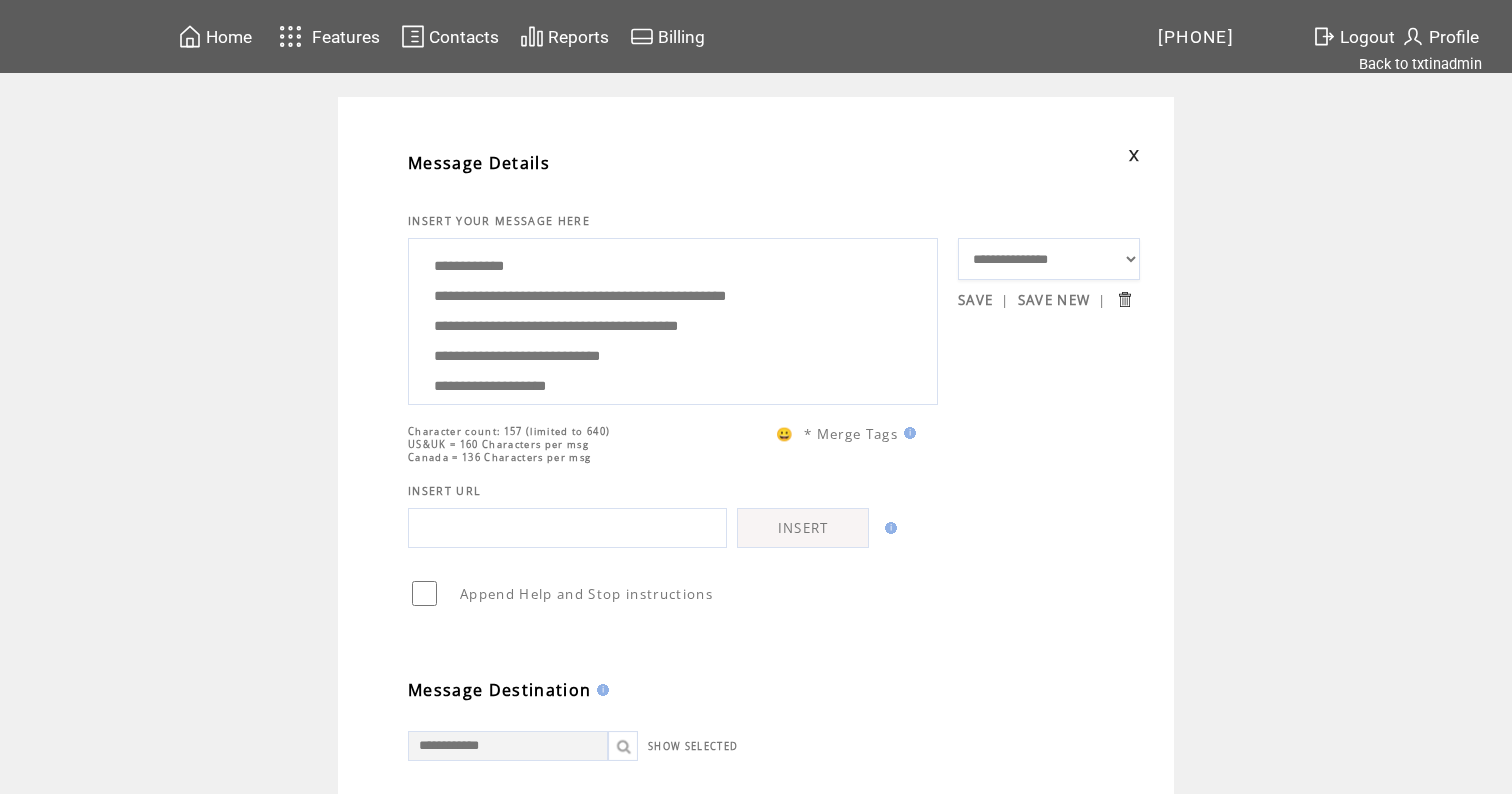 click on "**********" at bounding box center [673, 319] 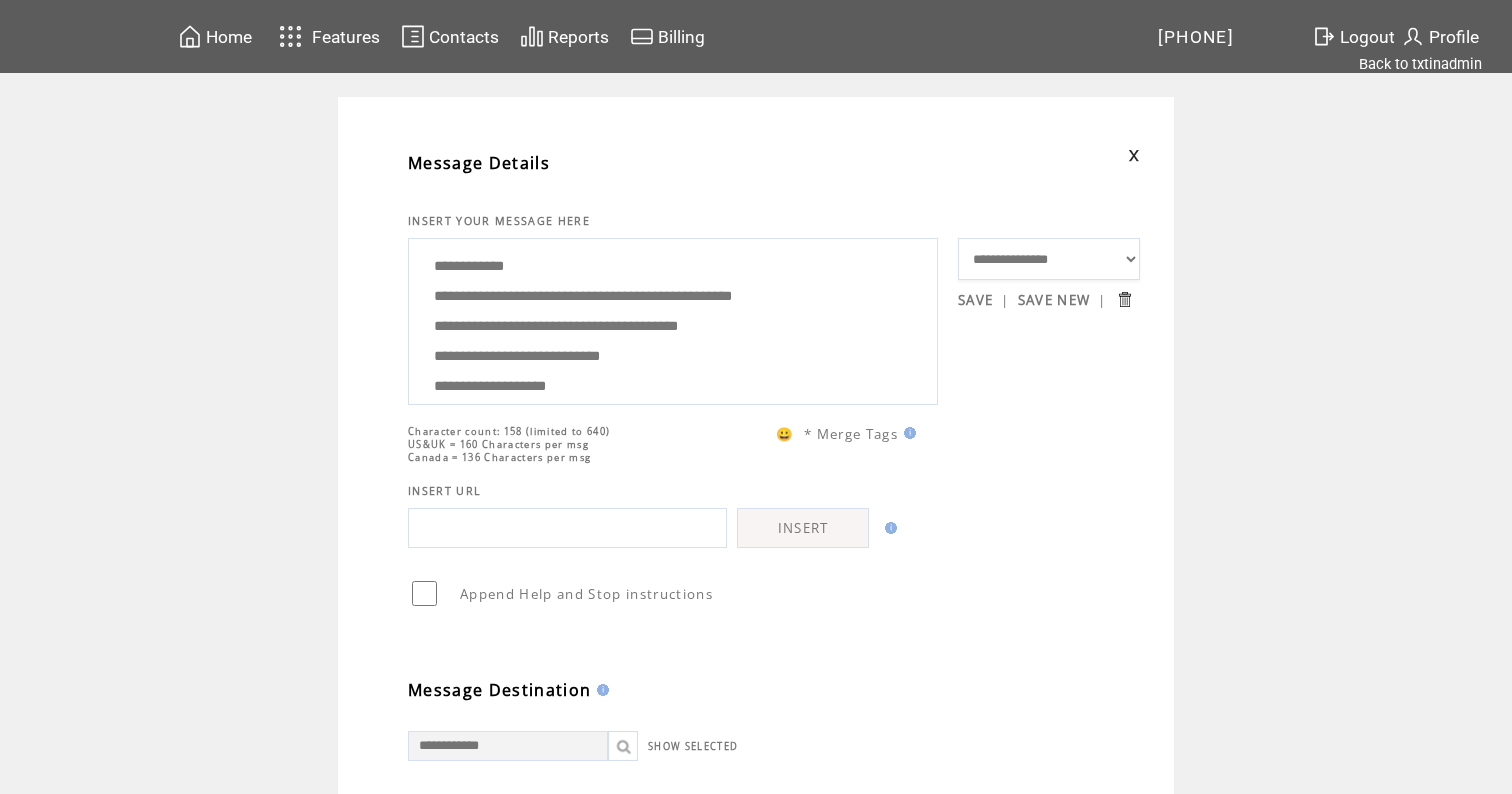 click on "**********" at bounding box center [673, 319] 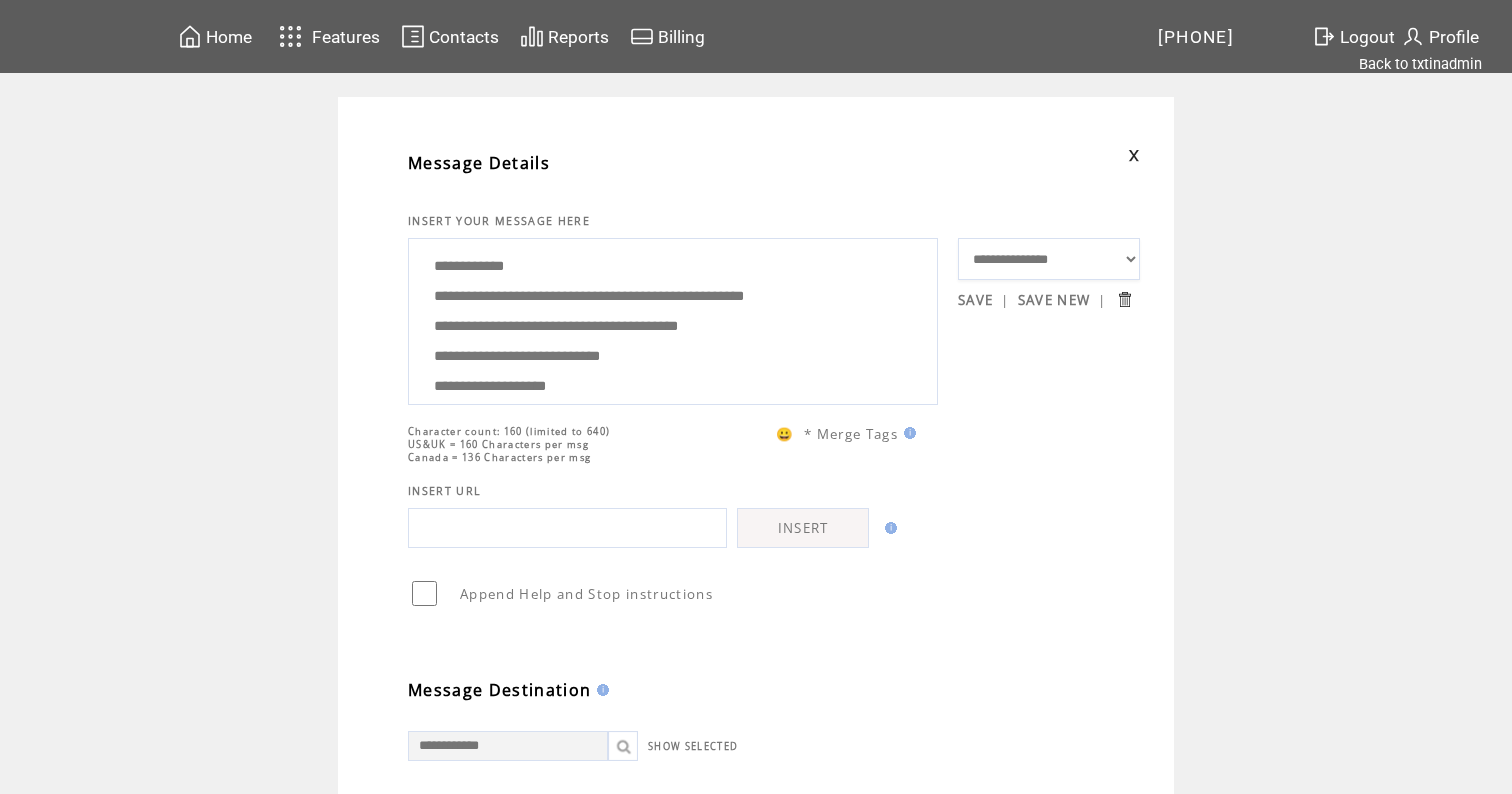 click on "**********" at bounding box center [673, 319] 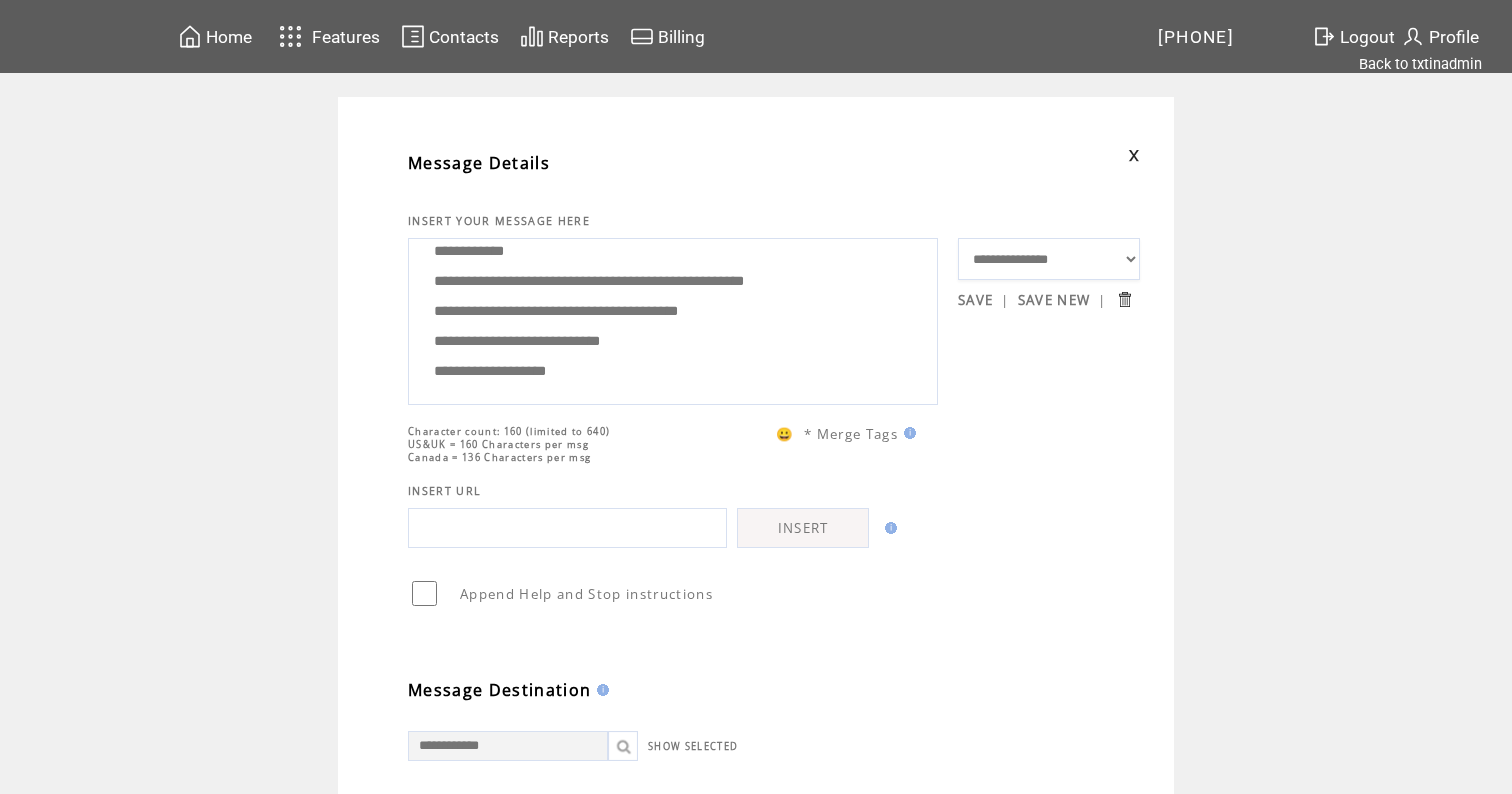 scroll, scrollTop: 60, scrollLeft: 0, axis: vertical 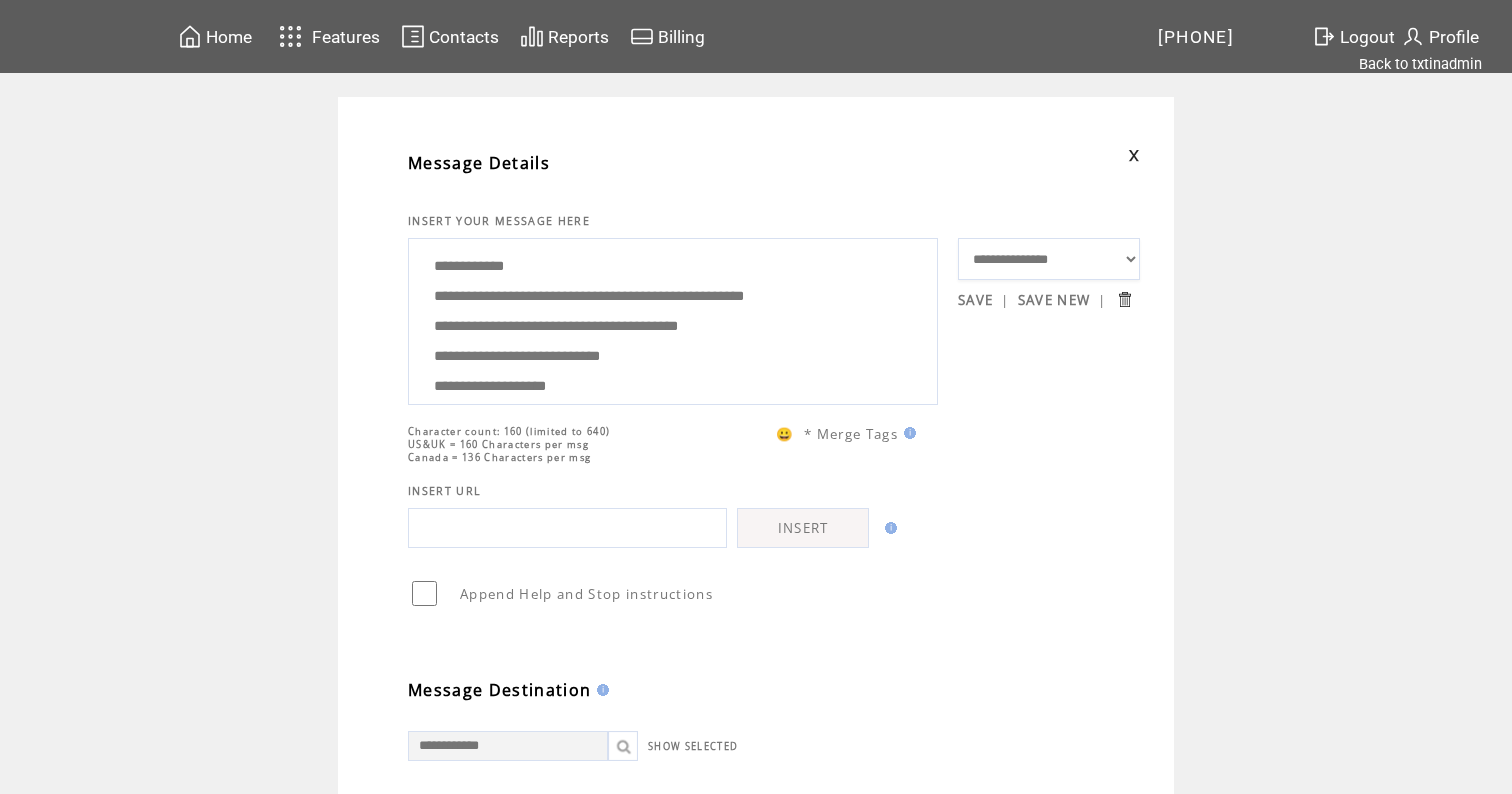 drag, startPoint x: 607, startPoint y: 368, endPoint x: 560, endPoint y: 146, distance: 226.92068 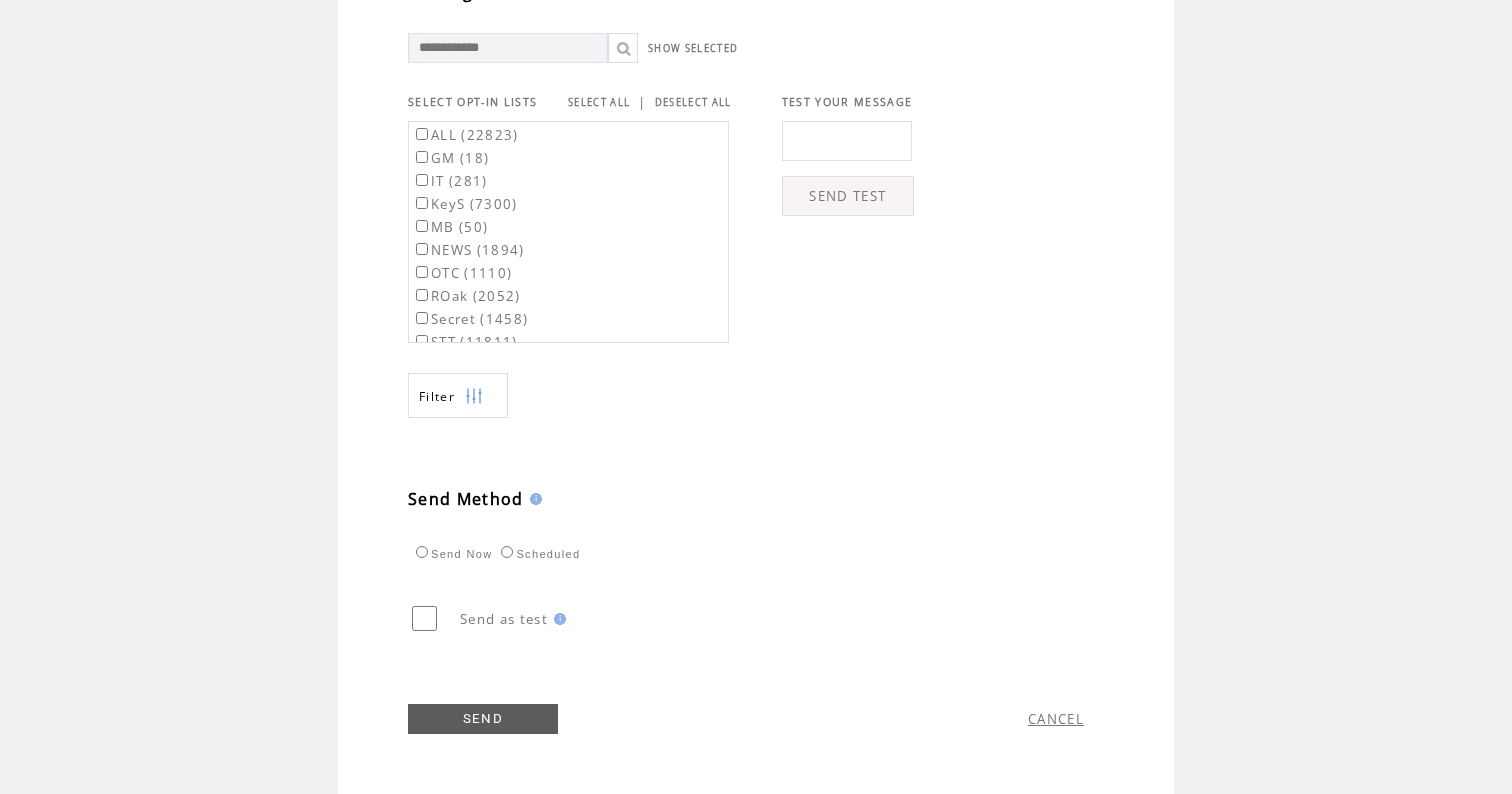 scroll, scrollTop: 709, scrollLeft: 0, axis: vertical 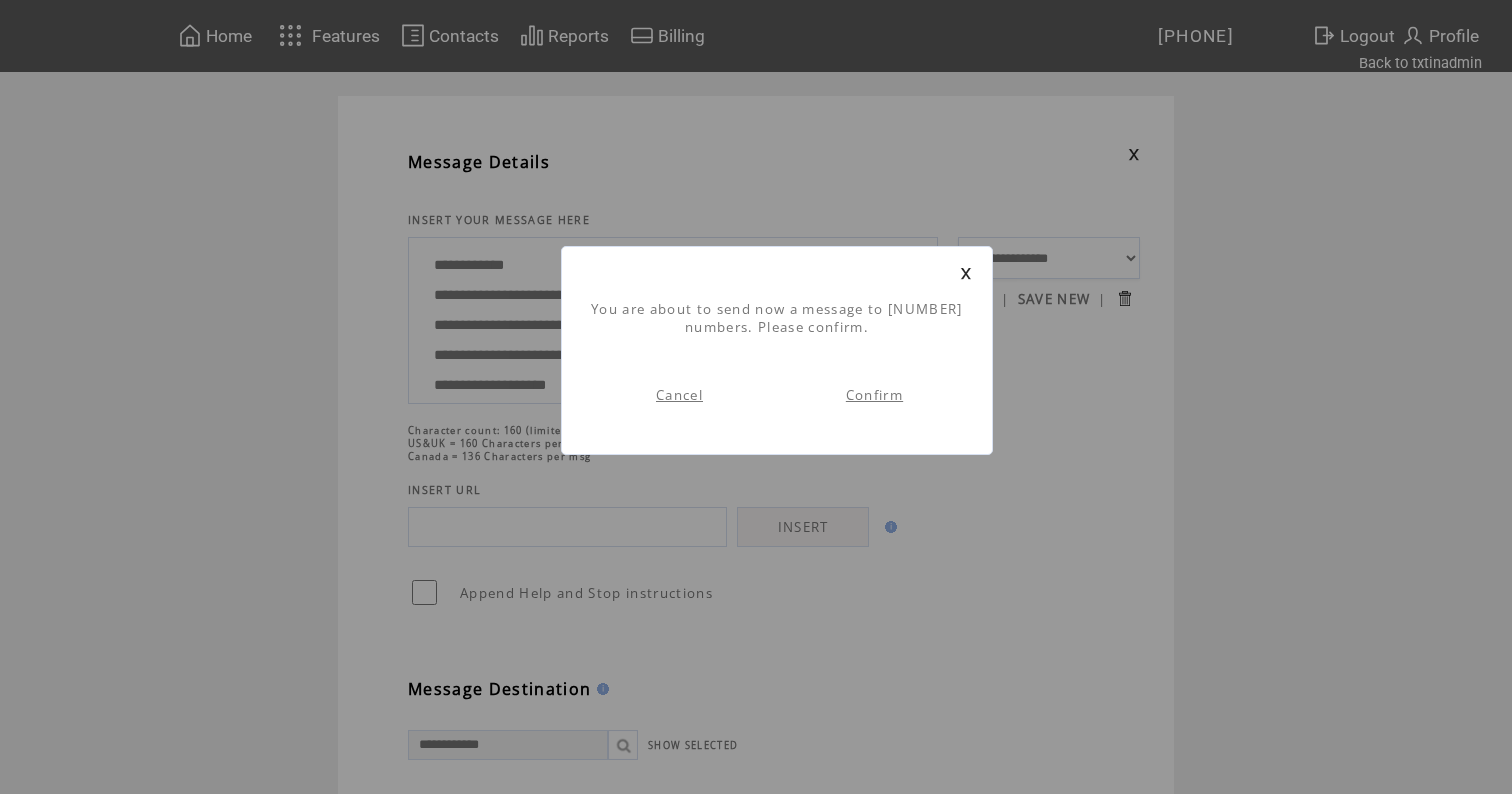 click on "Confirm" at bounding box center [874, 395] 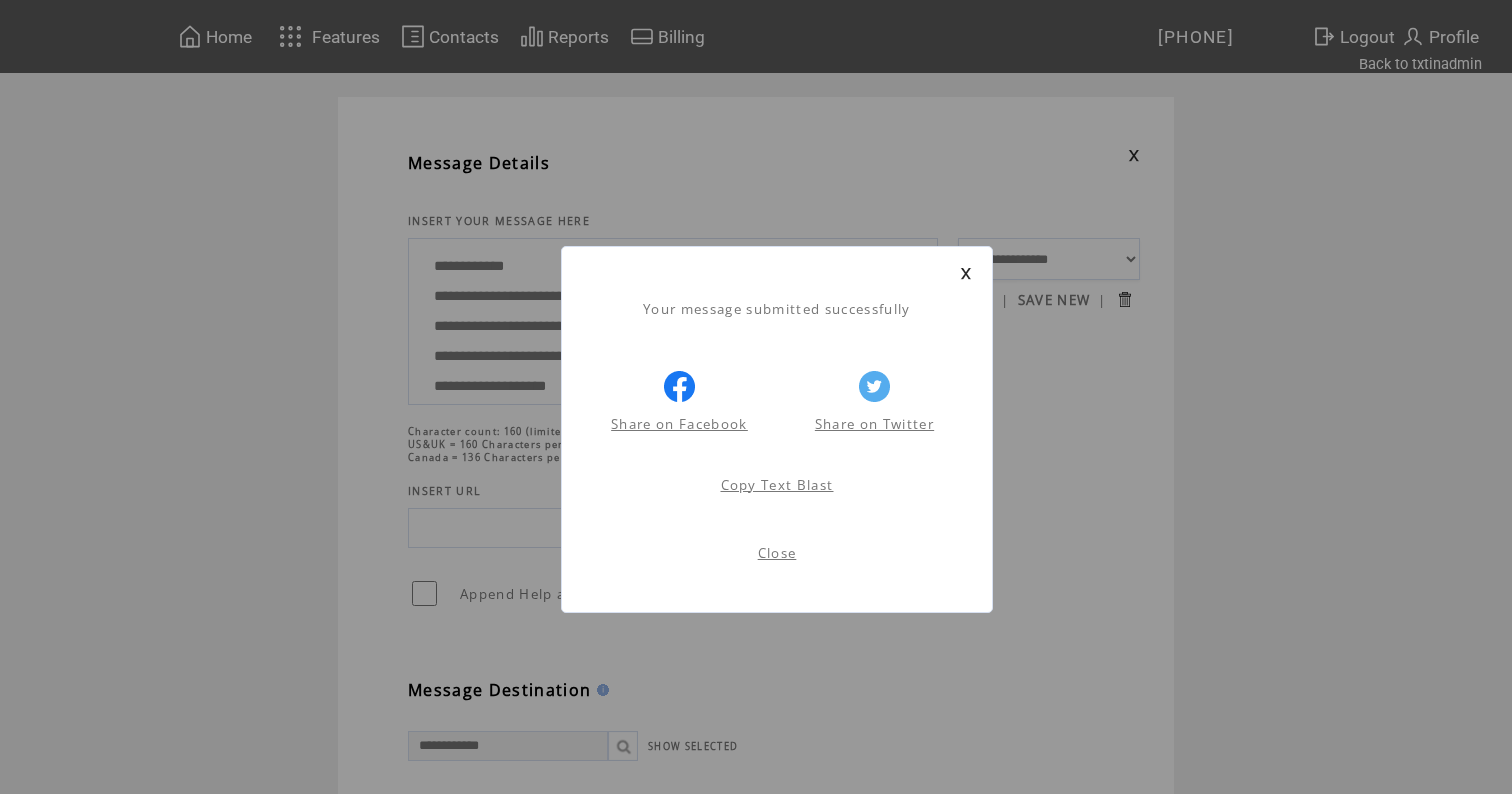 scroll, scrollTop: 1, scrollLeft: 0, axis: vertical 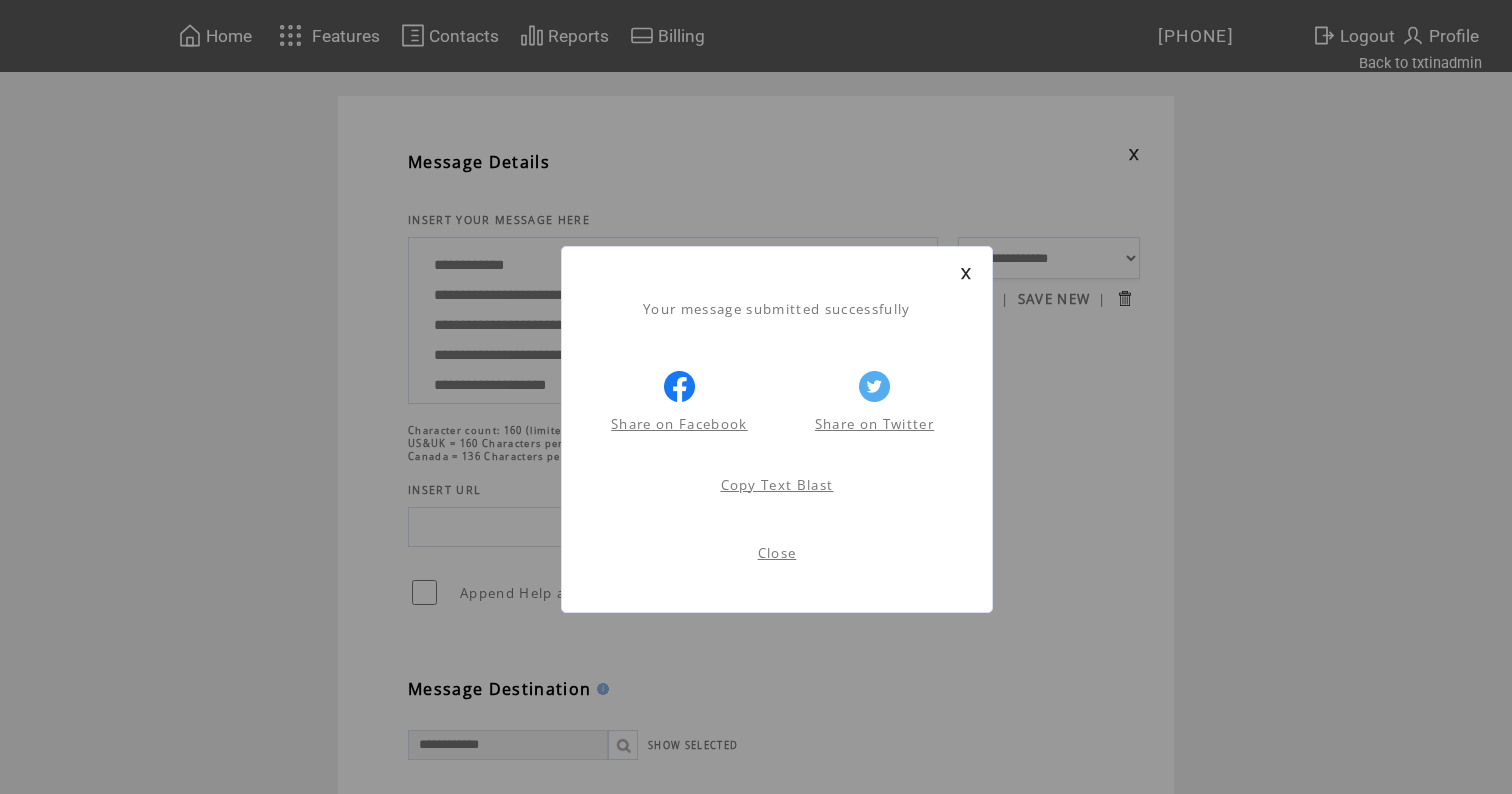 click at bounding box center (966, 273) 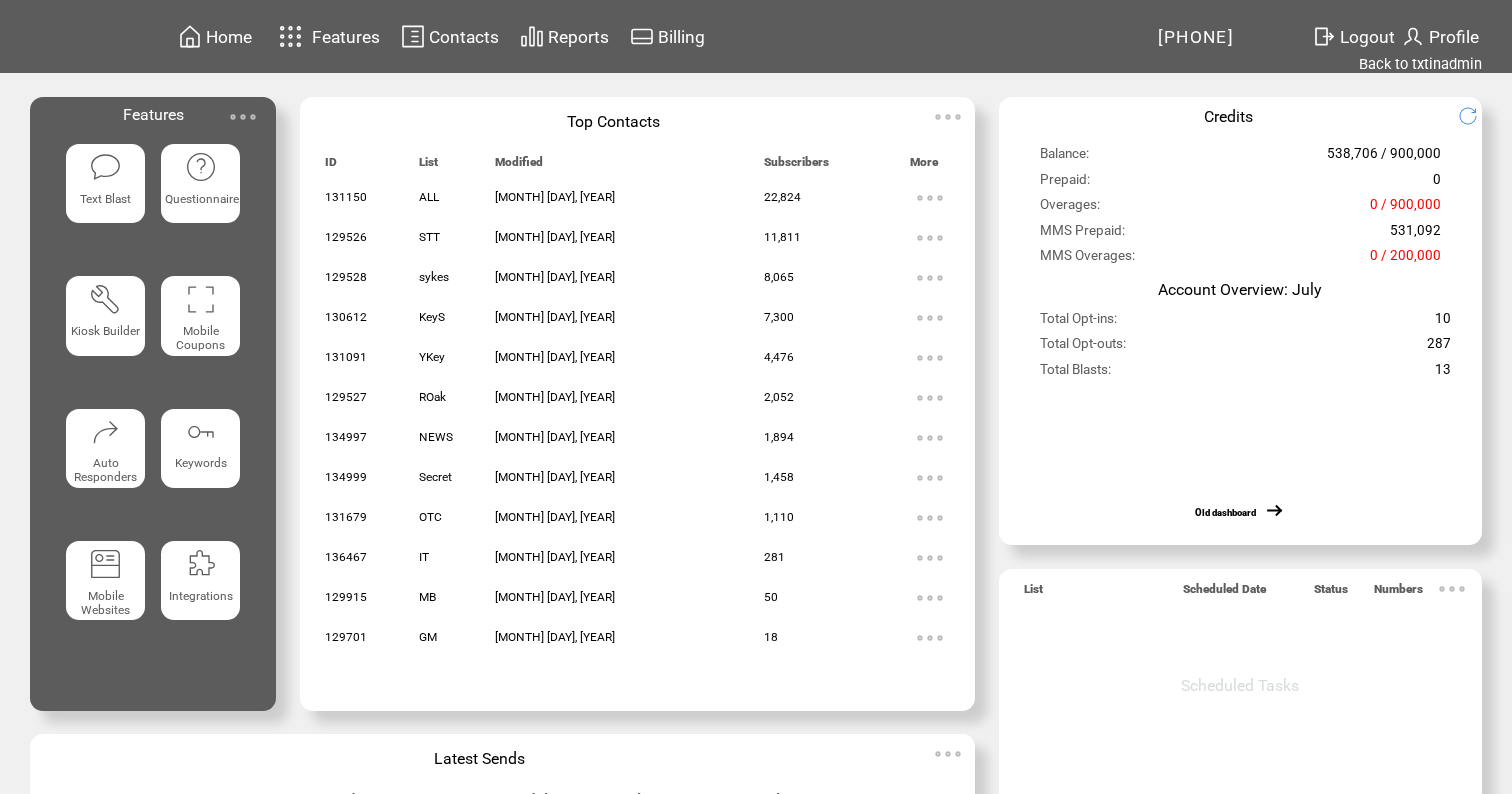 scroll, scrollTop: 0, scrollLeft: 0, axis: both 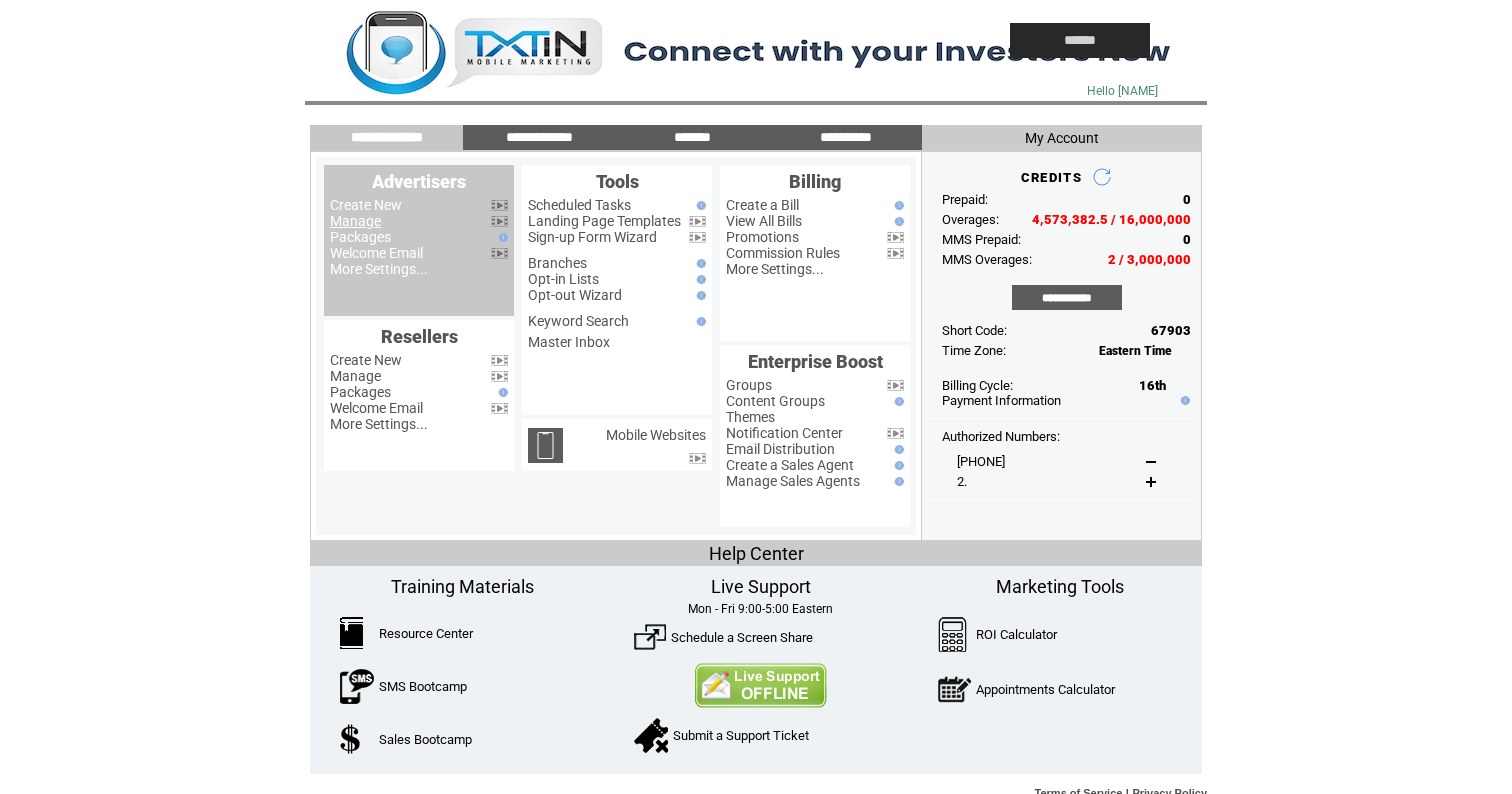 click on "Manage" at bounding box center (355, 221) 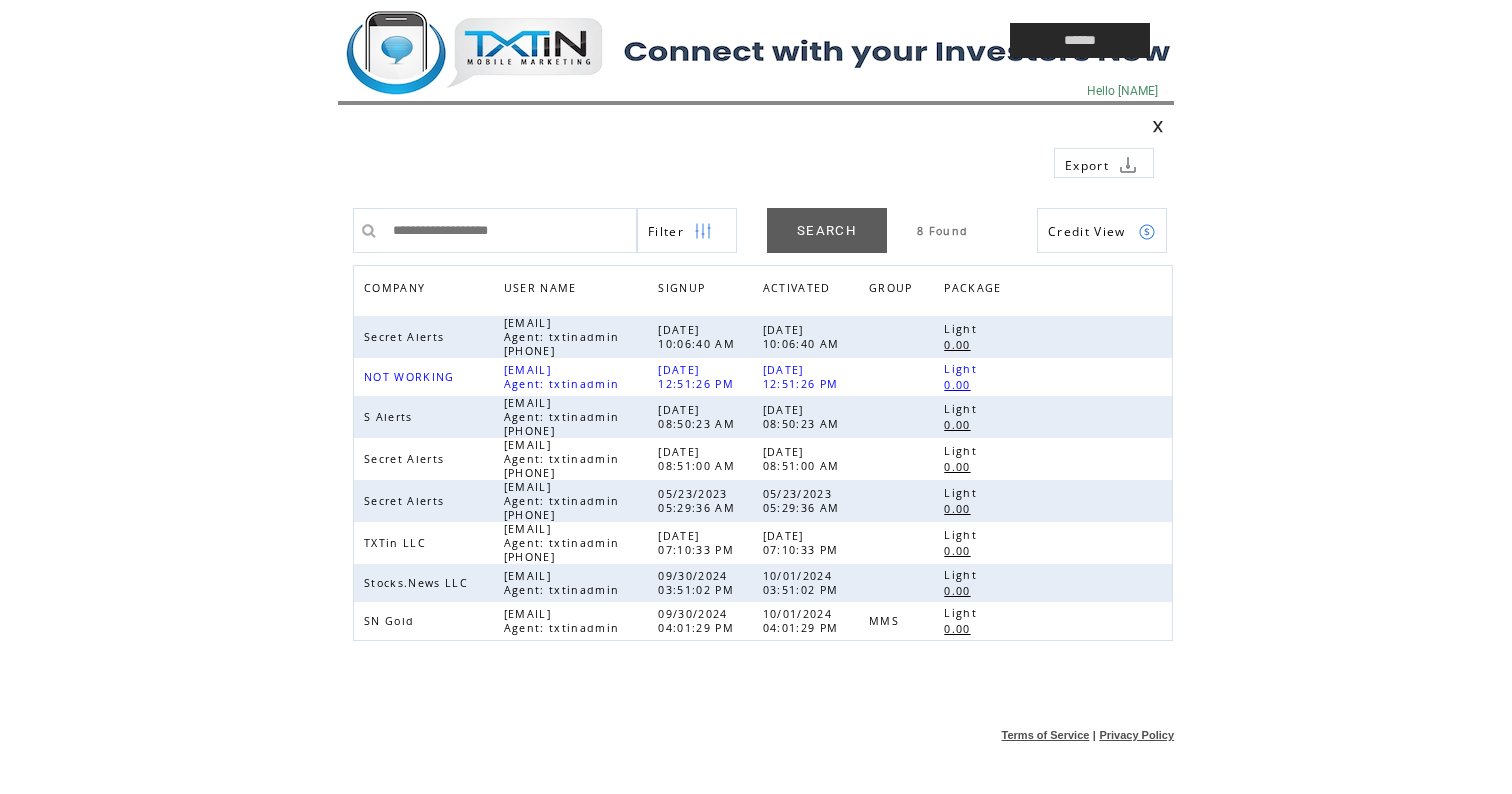 scroll, scrollTop: 0, scrollLeft: 0, axis: both 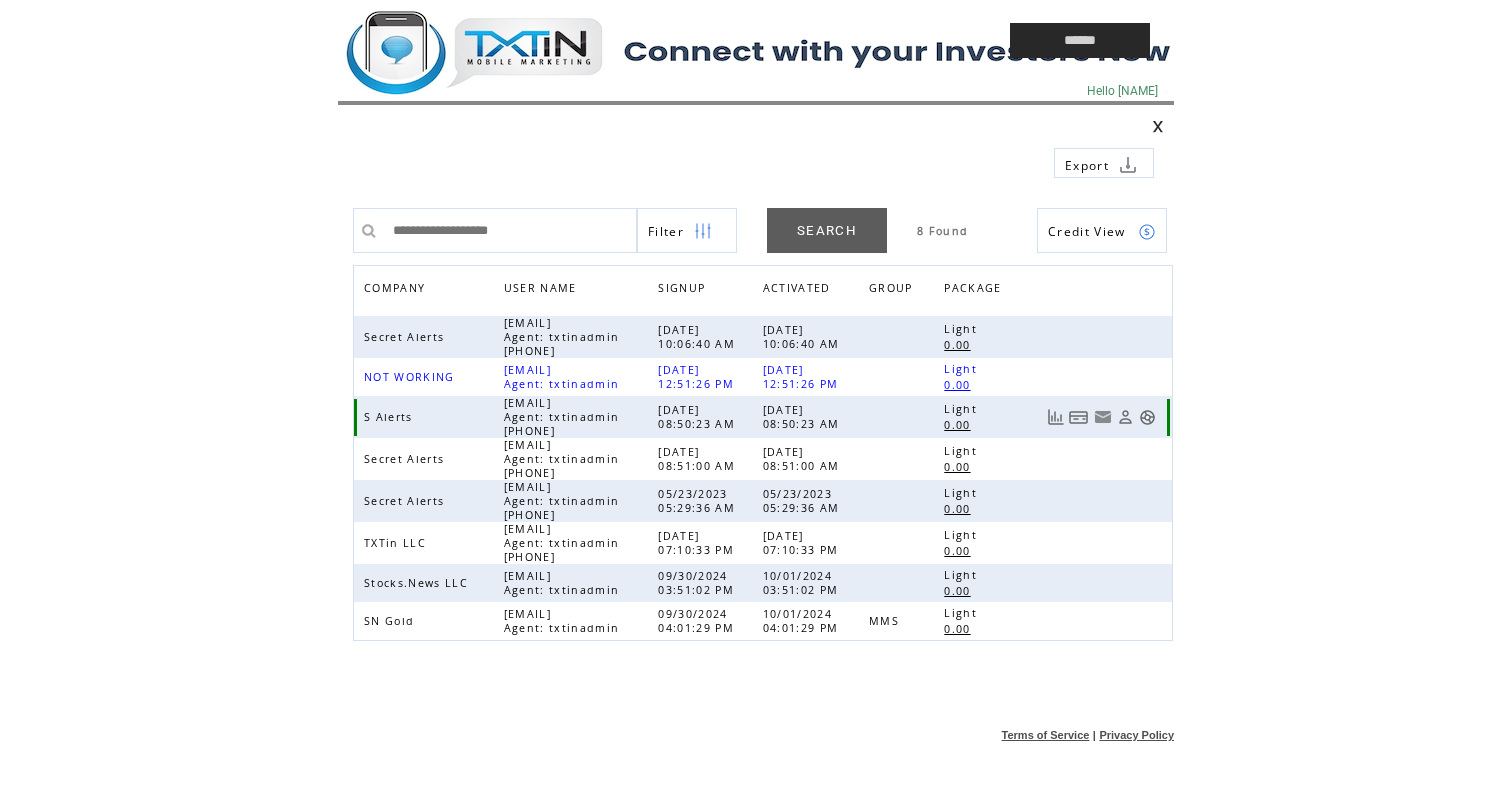 click at bounding box center (1147, 417) 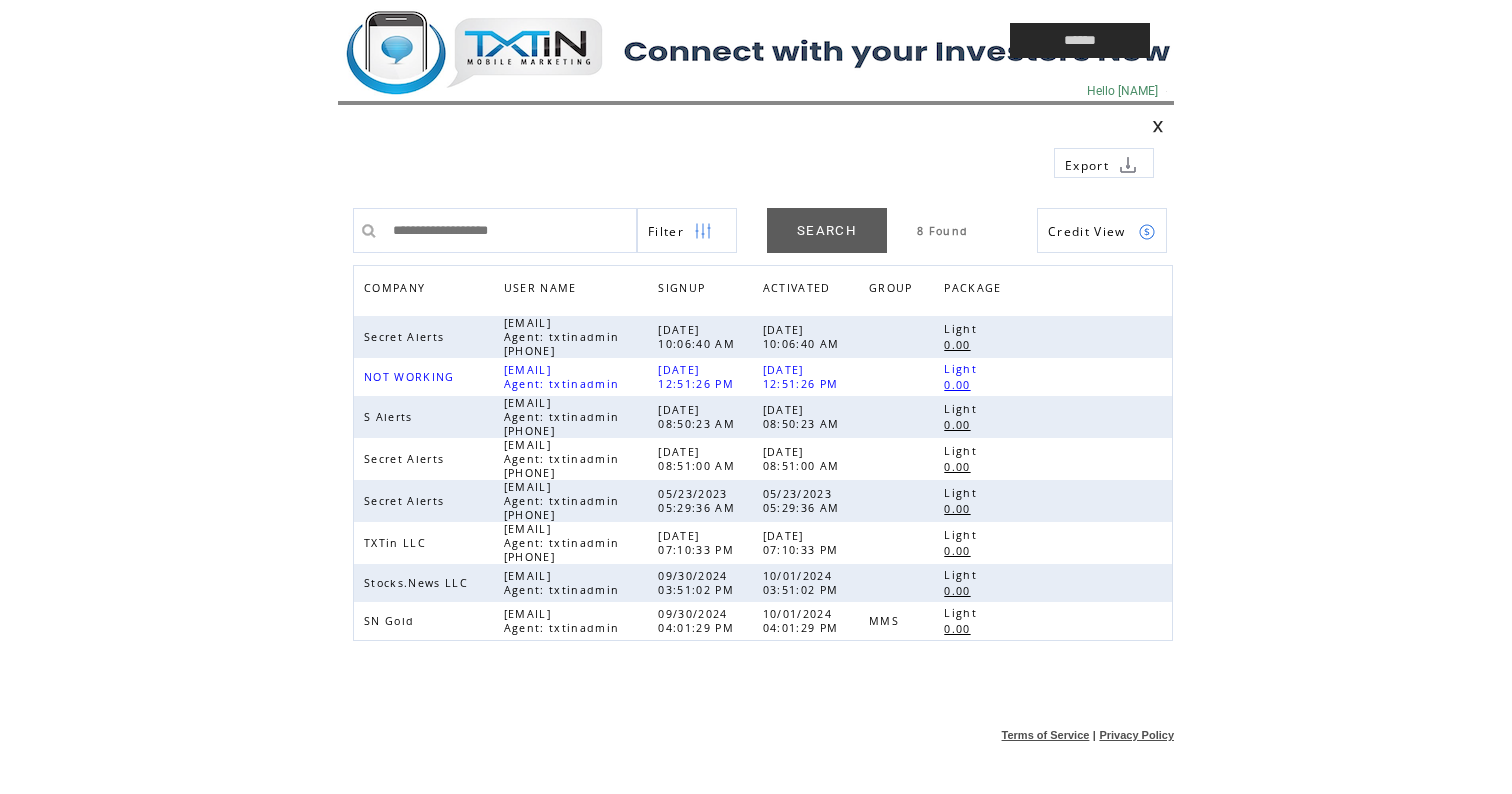 click at bounding box center [628, 40] 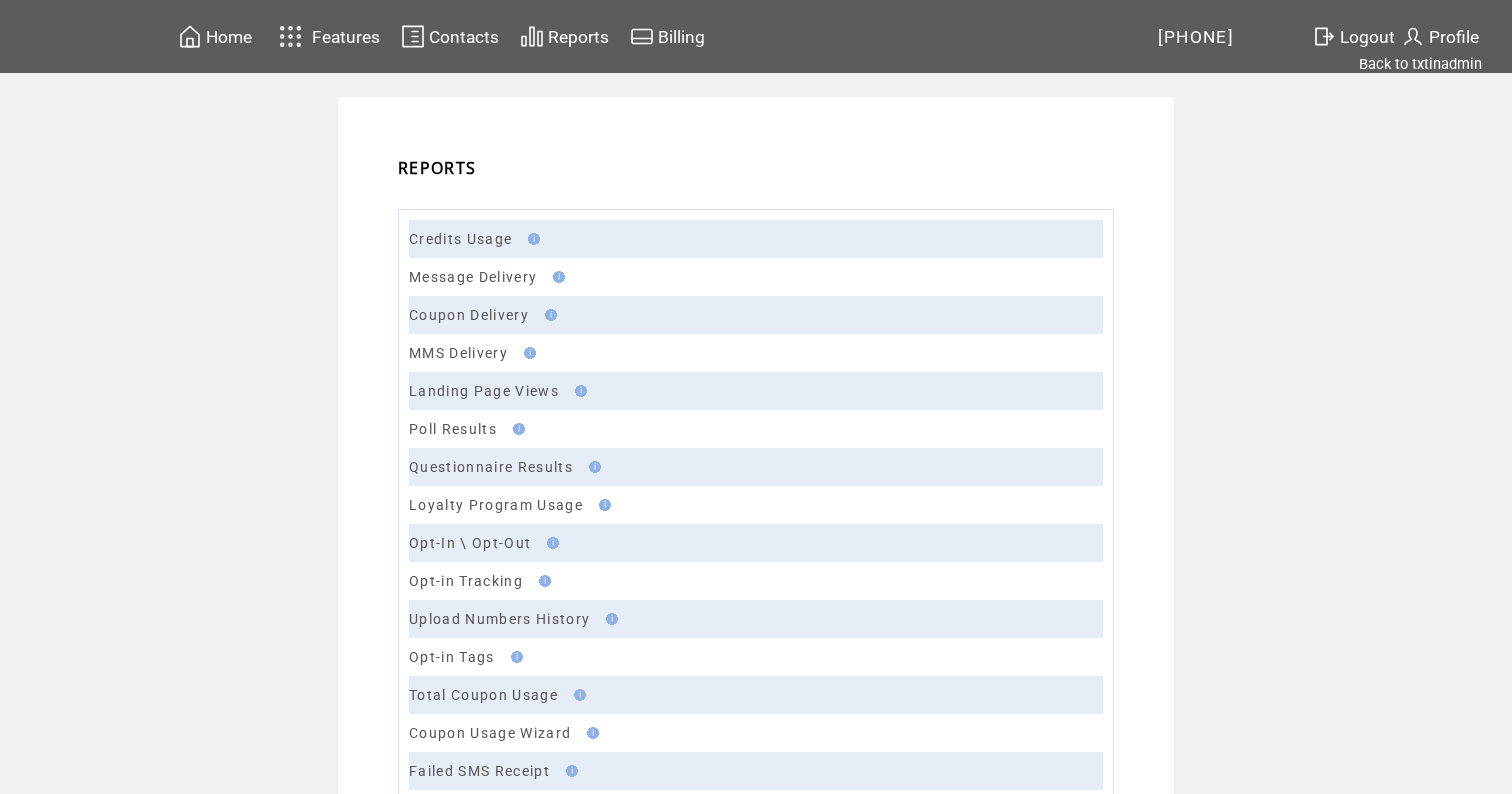 scroll, scrollTop: 0, scrollLeft: 0, axis: both 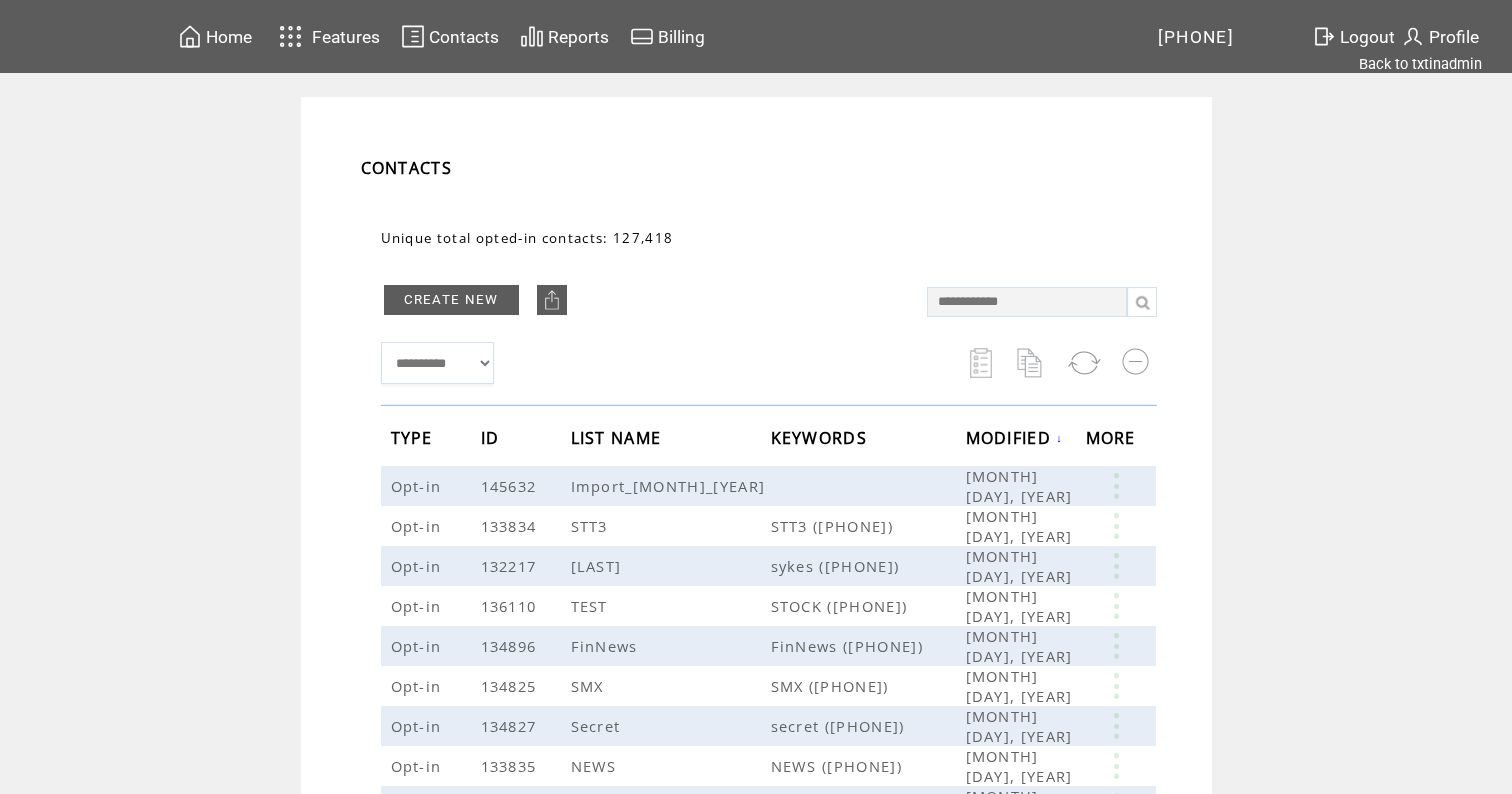 click at bounding box center (1027, 302) 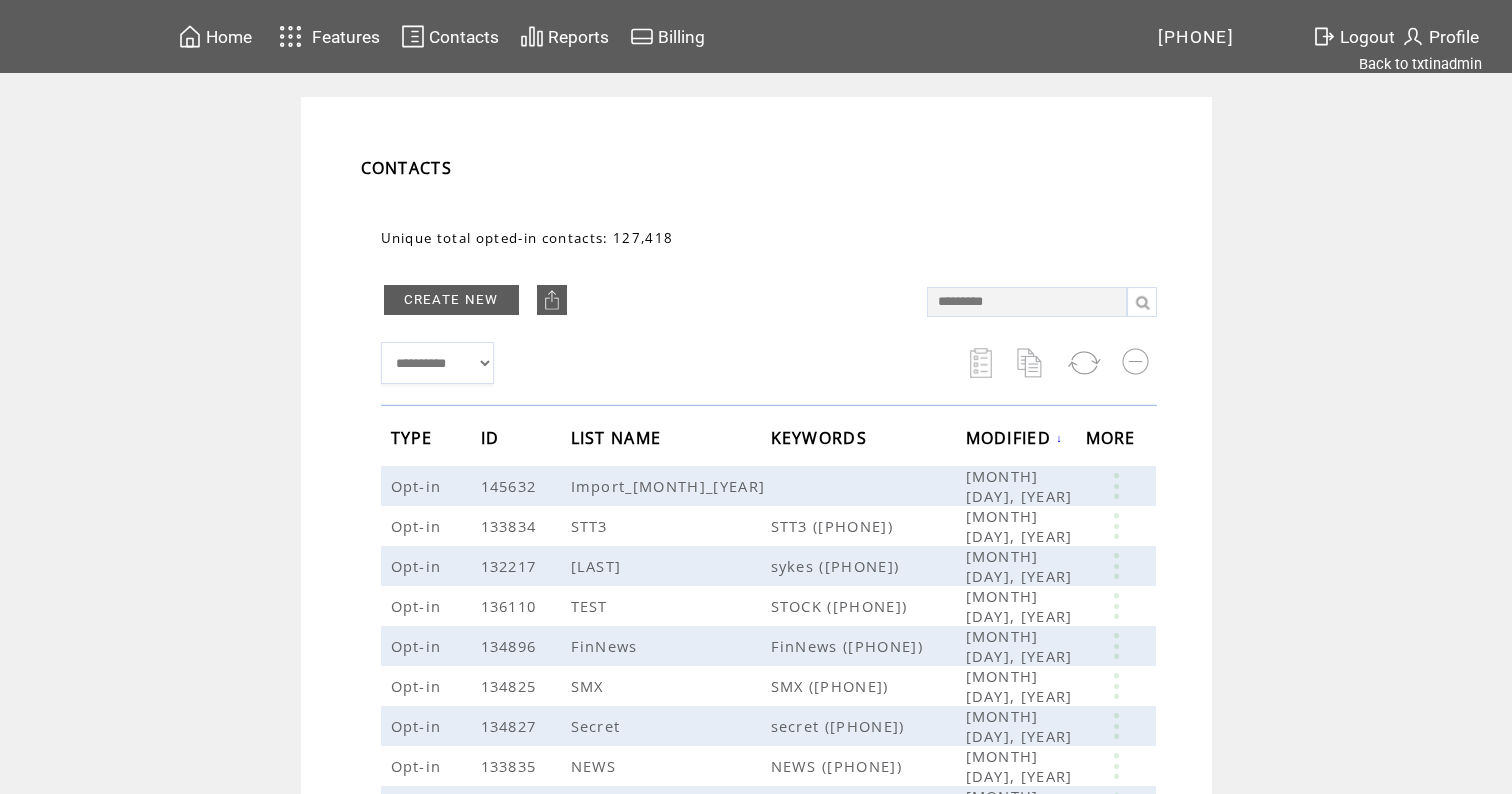 type on "**********" 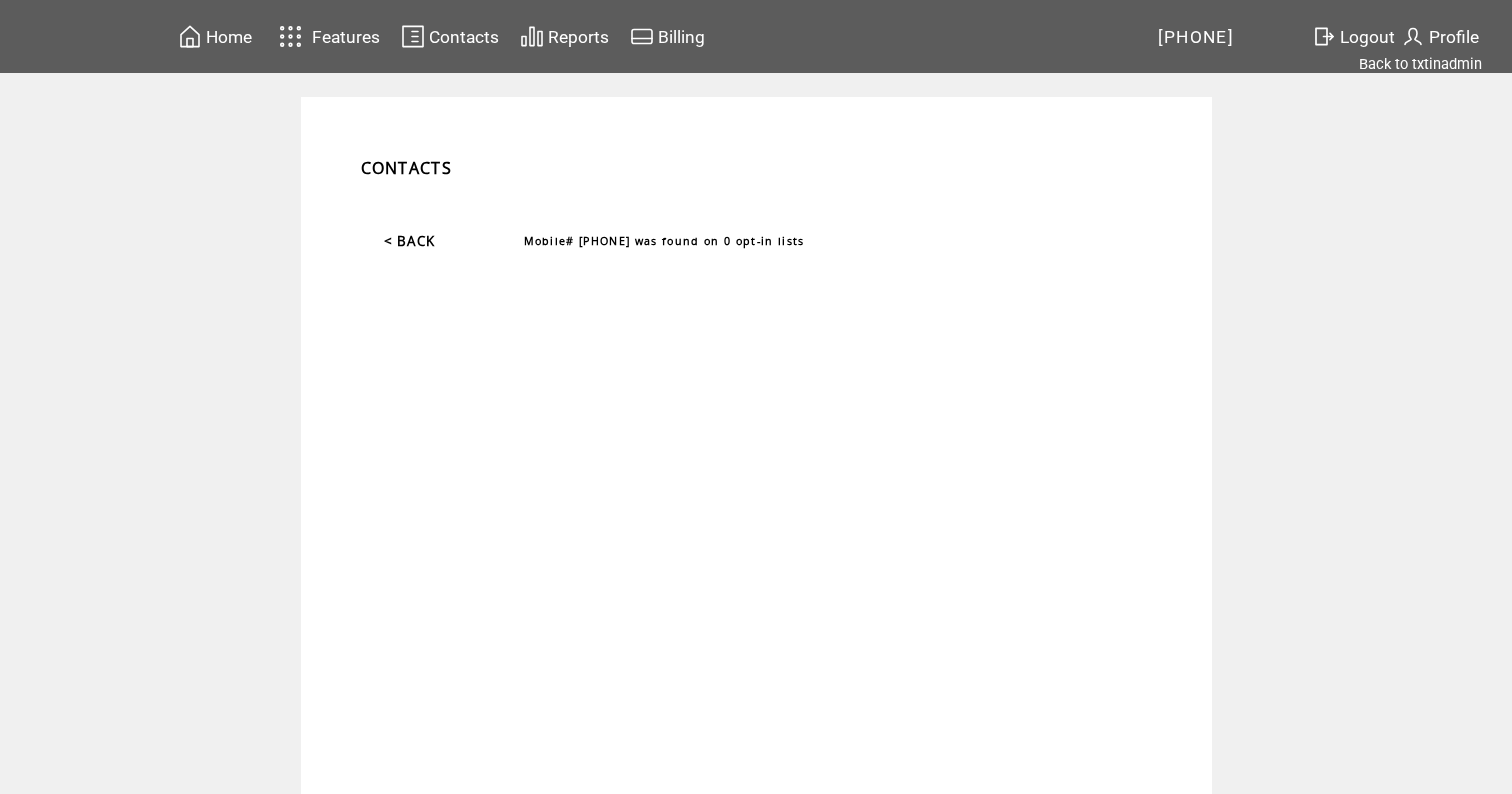 click on "Home" at bounding box center [229, 37] 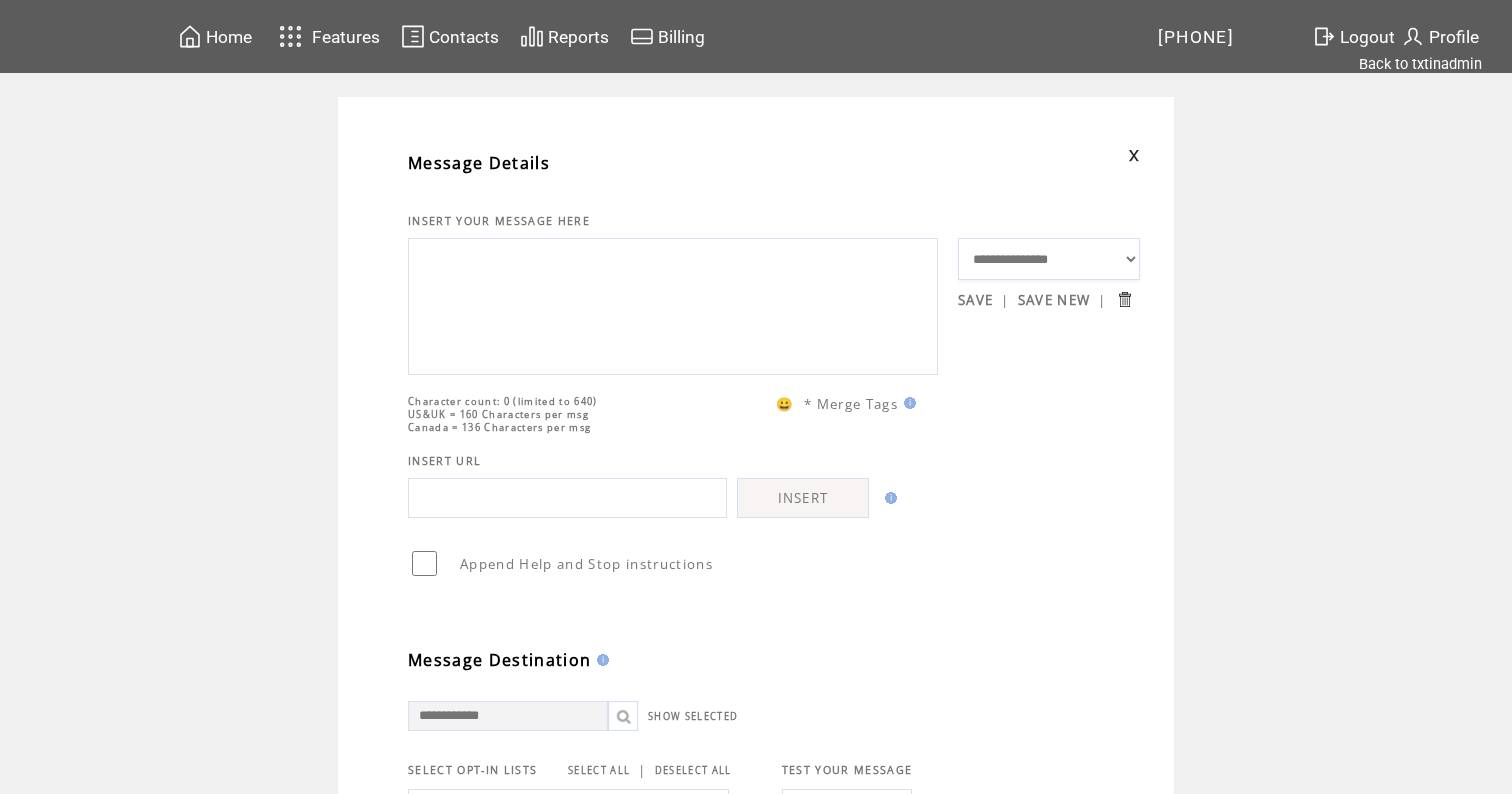 scroll, scrollTop: 0, scrollLeft: 0, axis: both 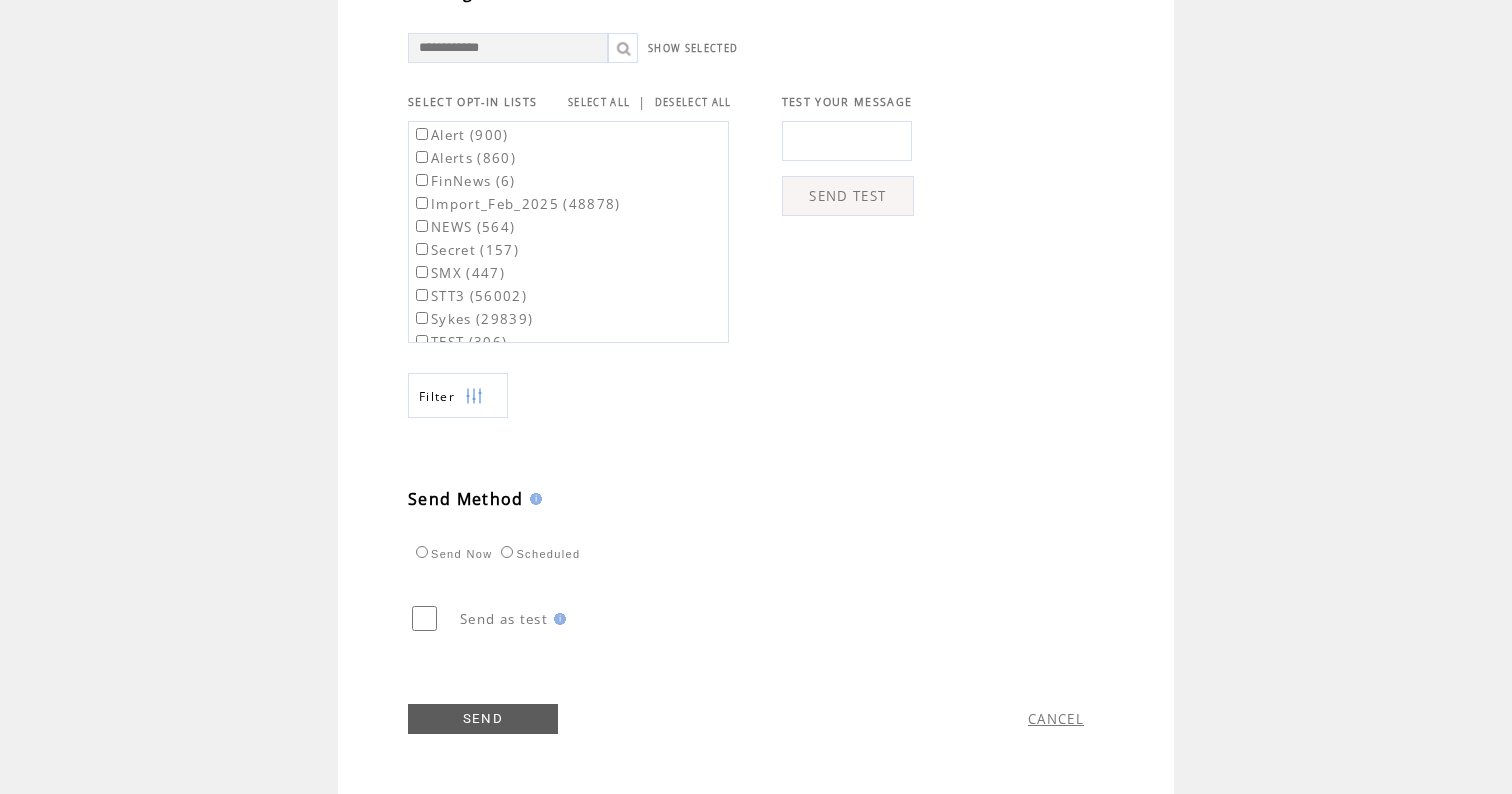 type on "**********" 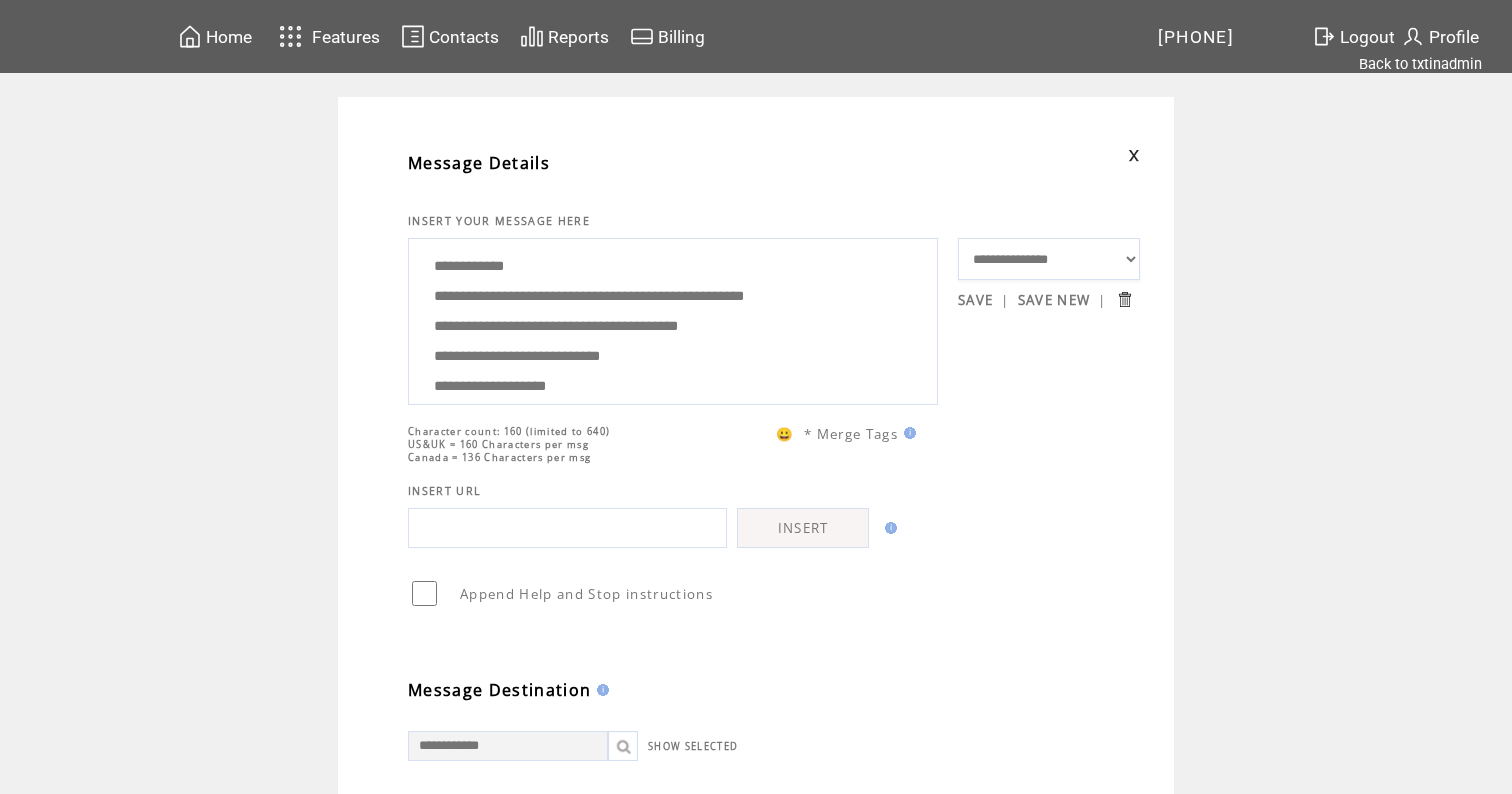 scroll, scrollTop: -1, scrollLeft: 0, axis: vertical 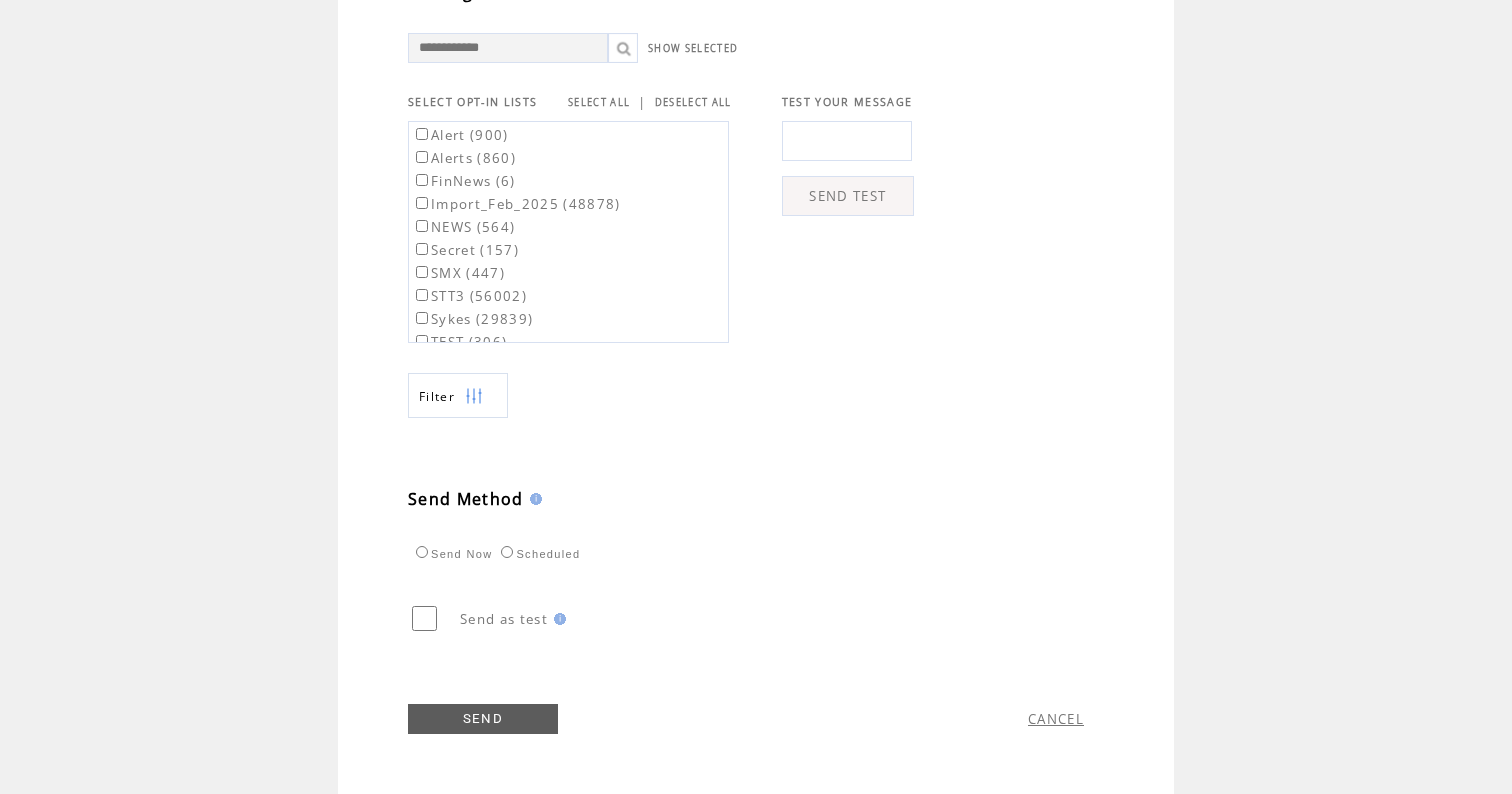 click on "SEND" at bounding box center (483, 719) 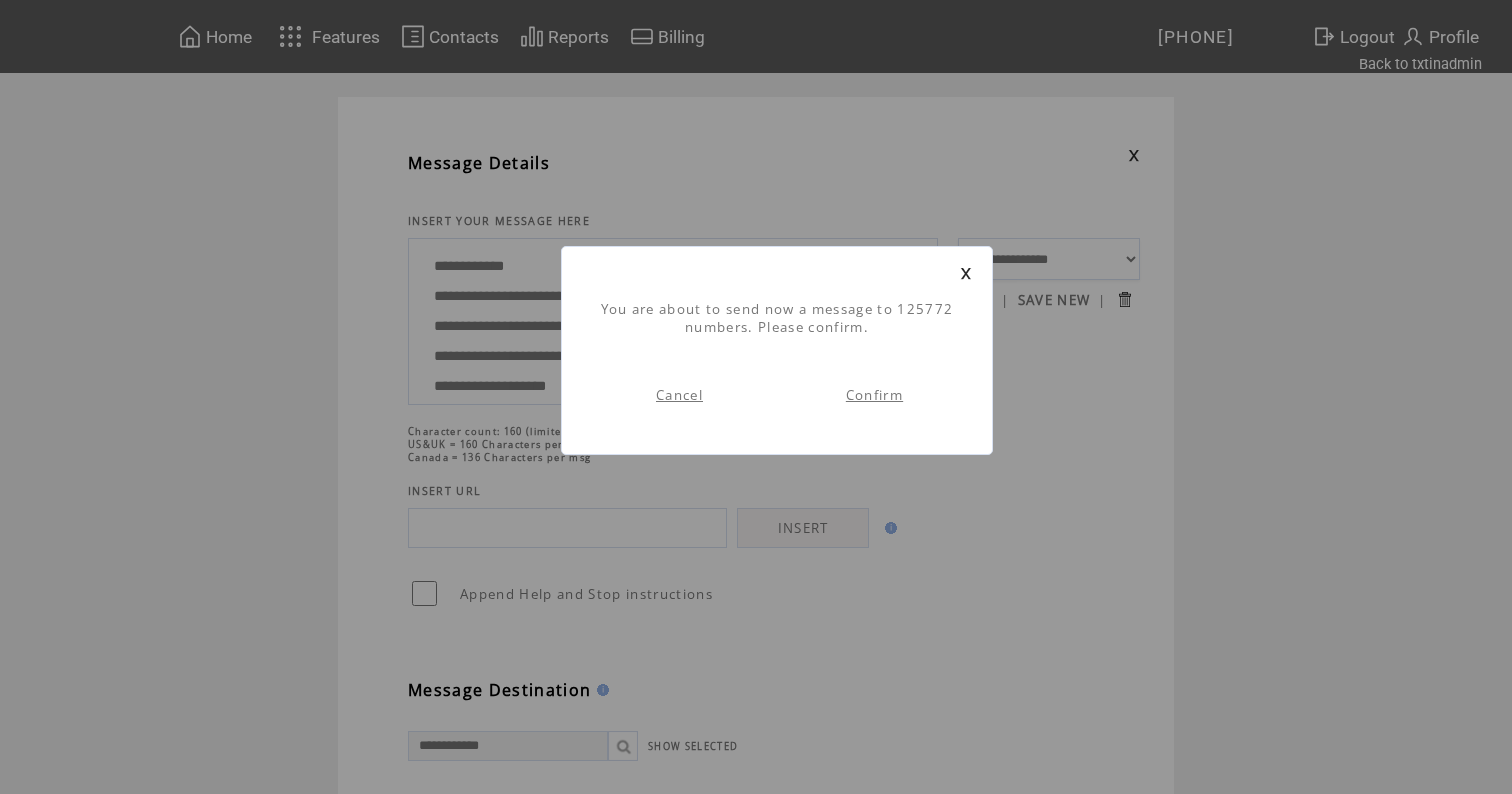 scroll, scrollTop: 1, scrollLeft: 0, axis: vertical 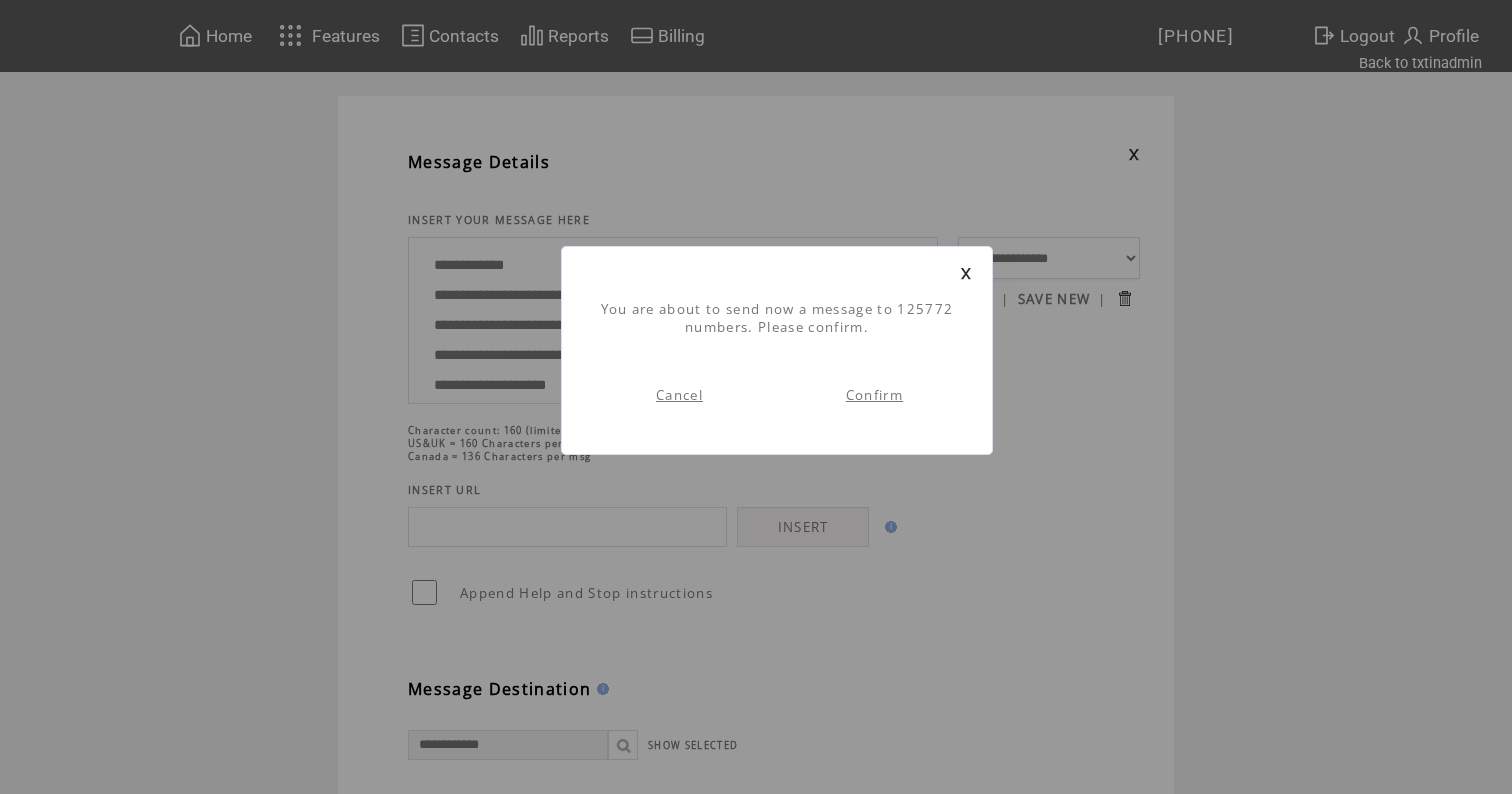 click on "Confirm" at bounding box center [874, 395] 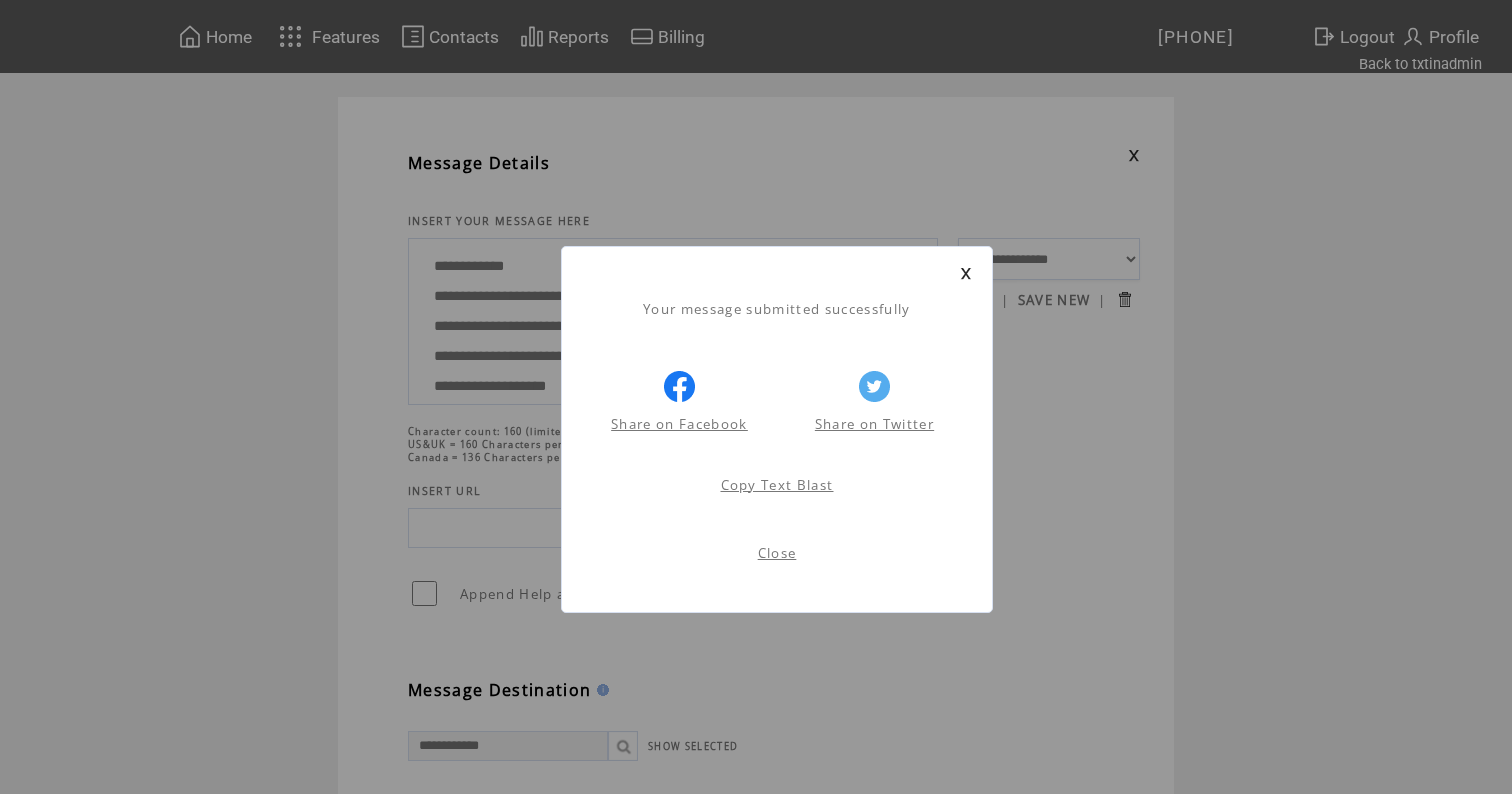 scroll, scrollTop: 1, scrollLeft: 0, axis: vertical 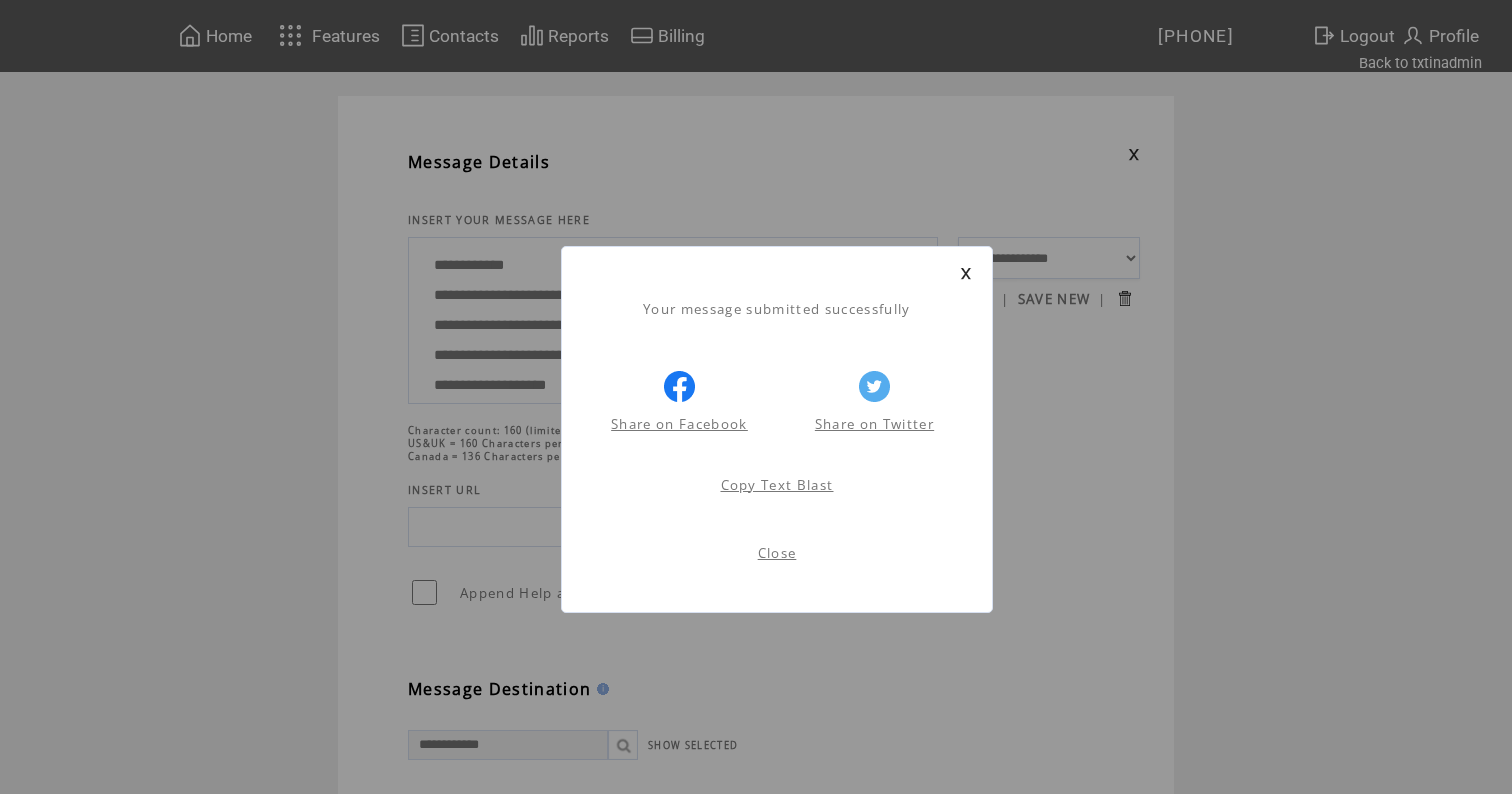 click at bounding box center (966, 273) 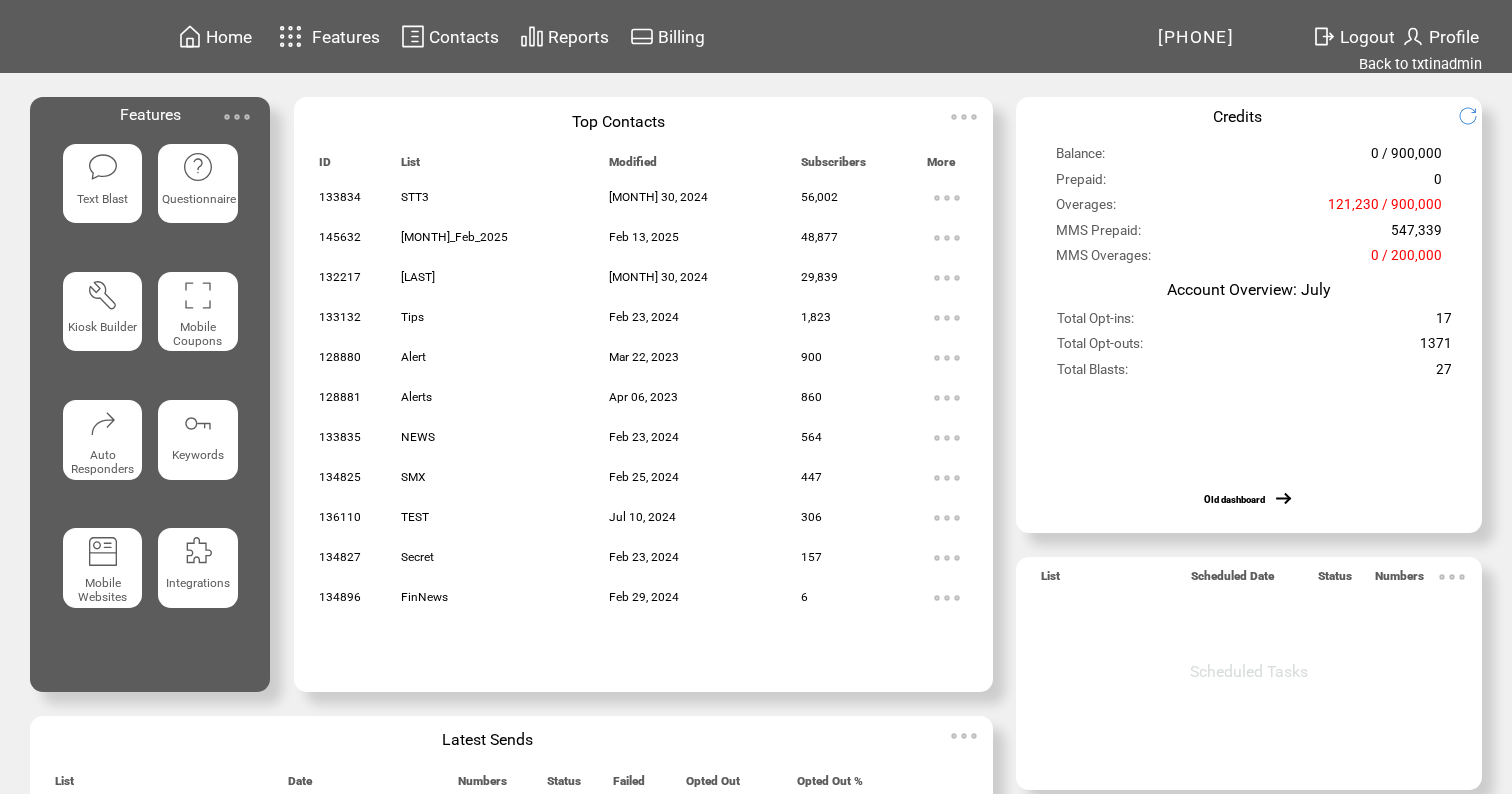 scroll, scrollTop: 0, scrollLeft: 0, axis: both 